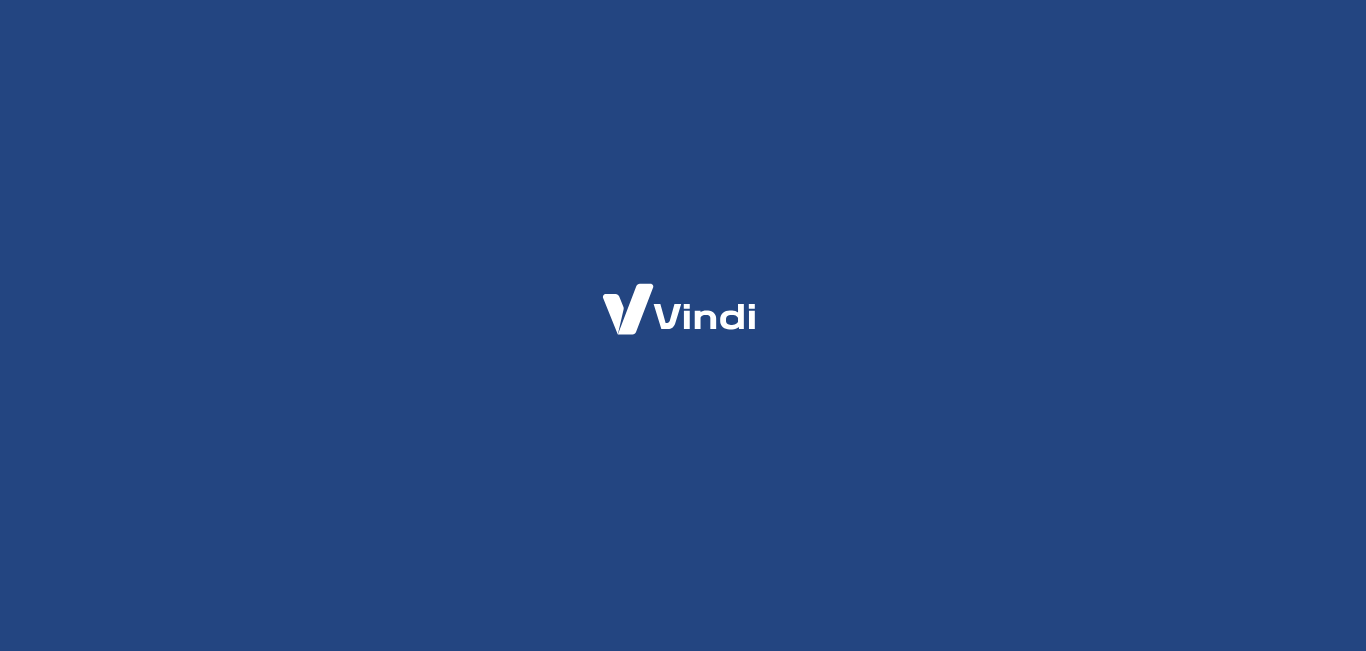scroll, scrollTop: 0, scrollLeft: 0, axis: both 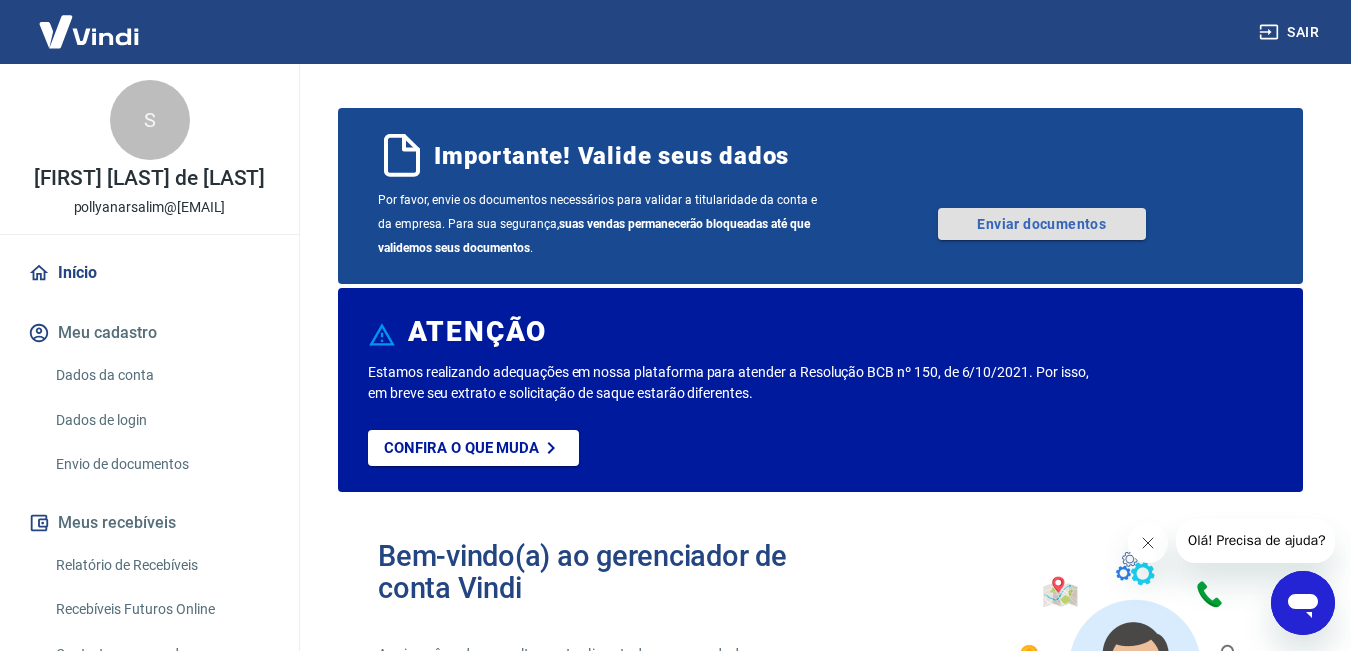 click on "Enviar documentos" at bounding box center (1042, 224) 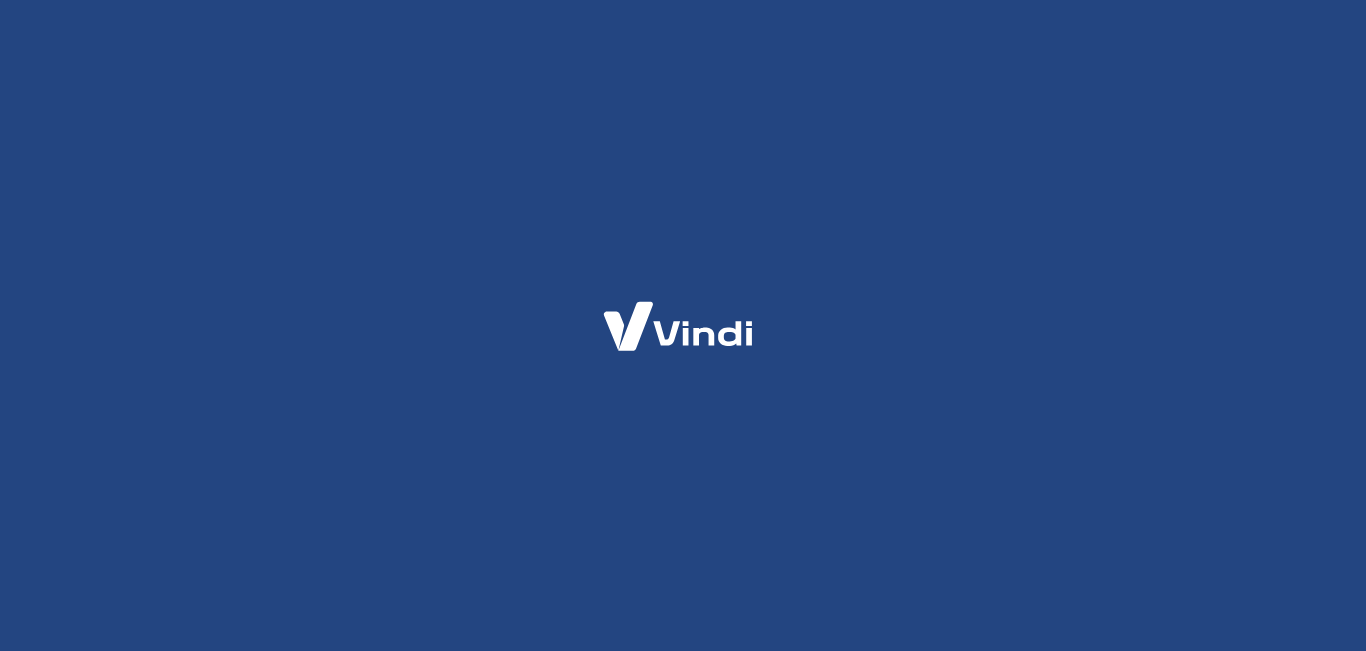 scroll, scrollTop: 0, scrollLeft: 0, axis: both 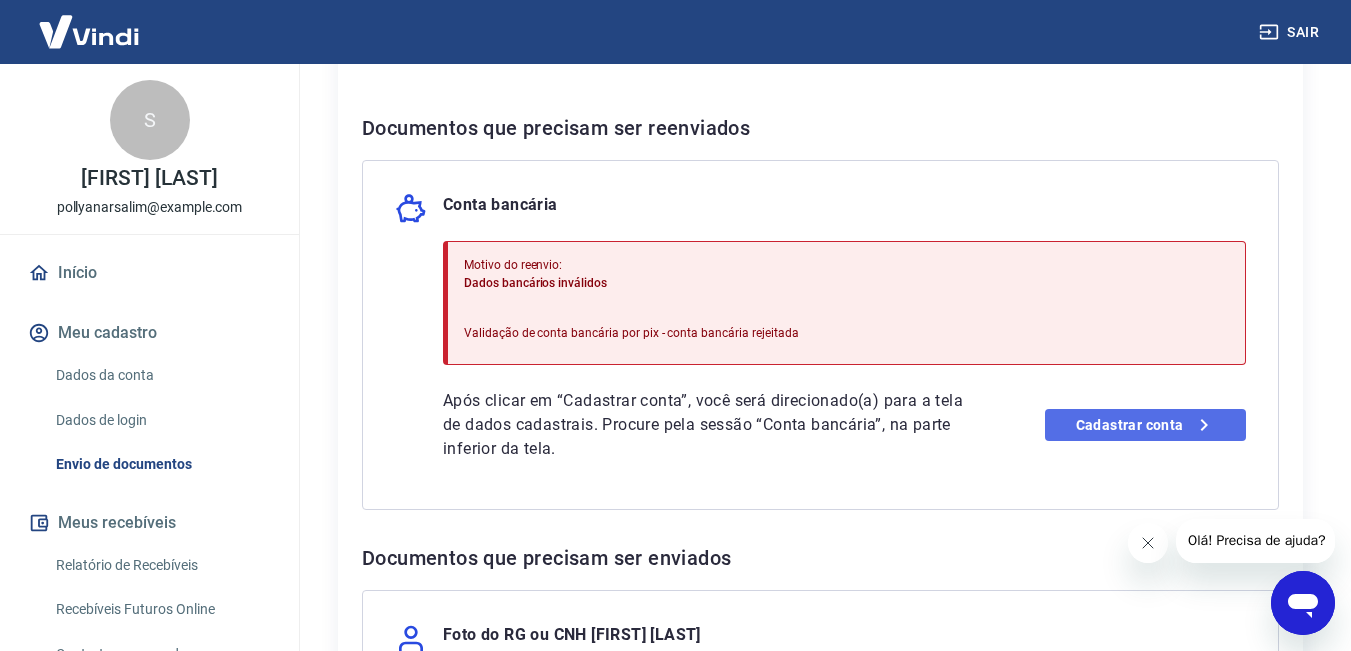 click on "Cadastrar conta" at bounding box center [1145, 425] 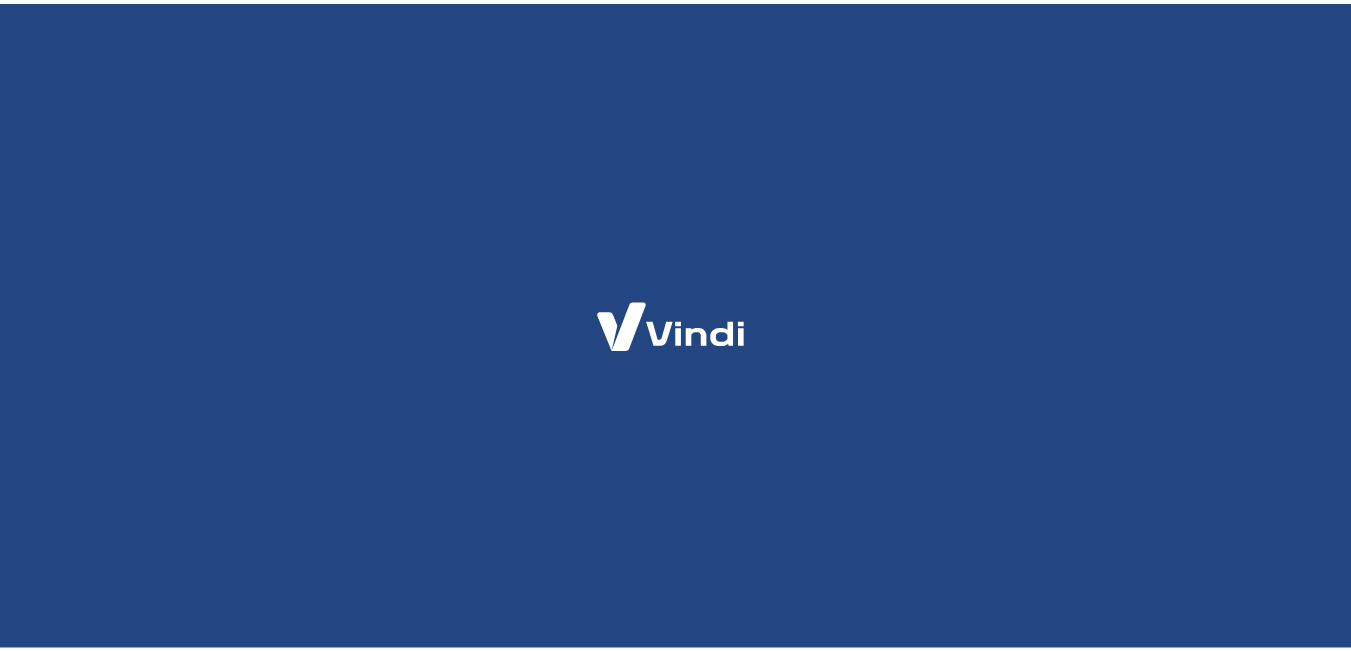 scroll, scrollTop: 0, scrollLeft: 0, axis: both 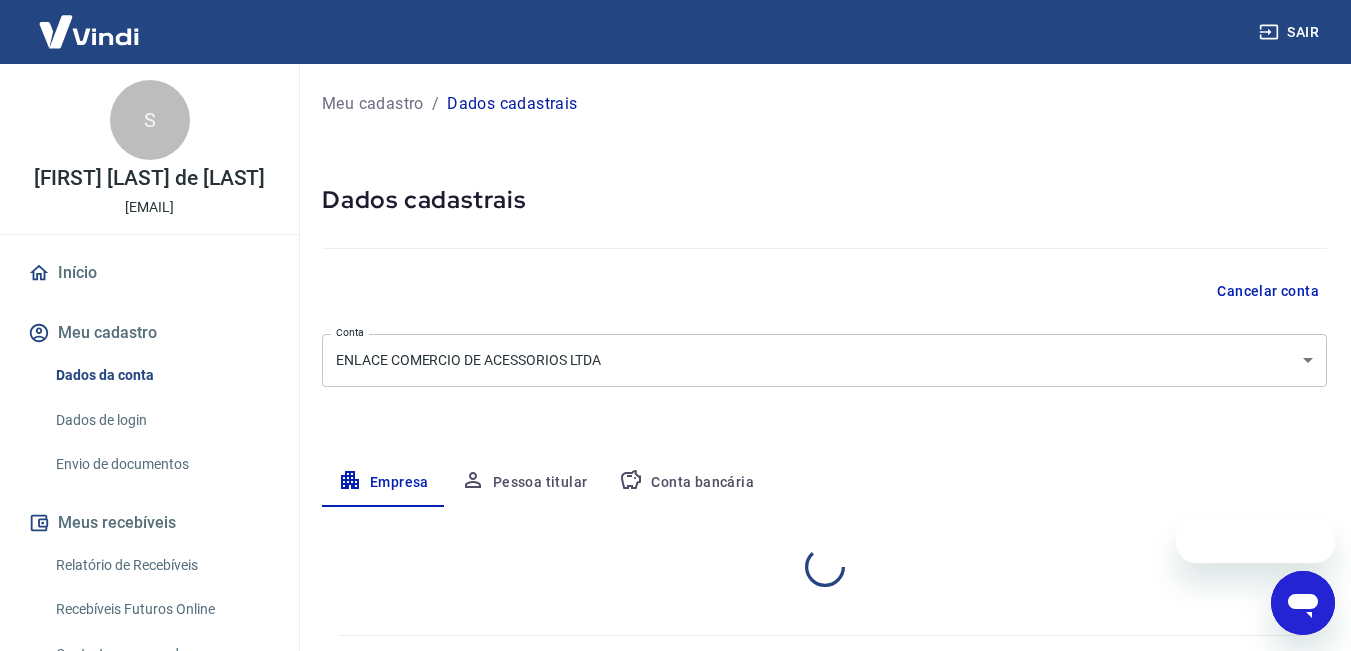 select on "ES" 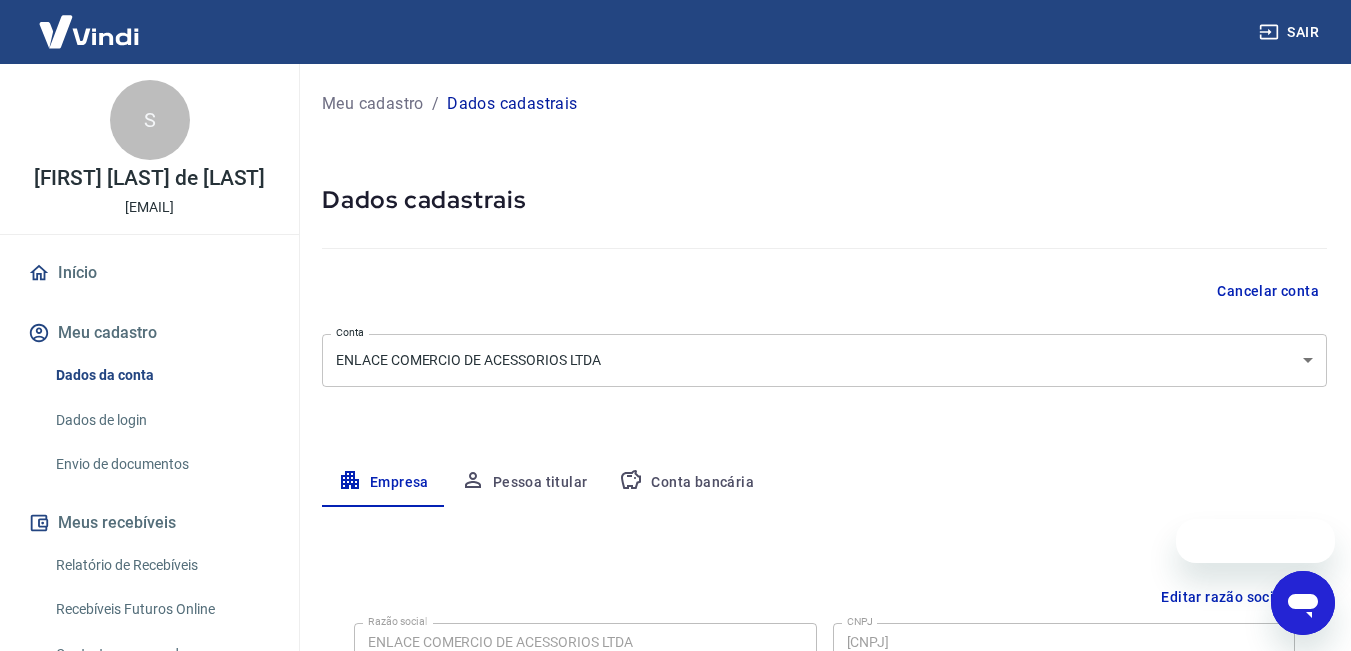 scroll, scrollTop: 0, scrollLeft: 0, axis: both 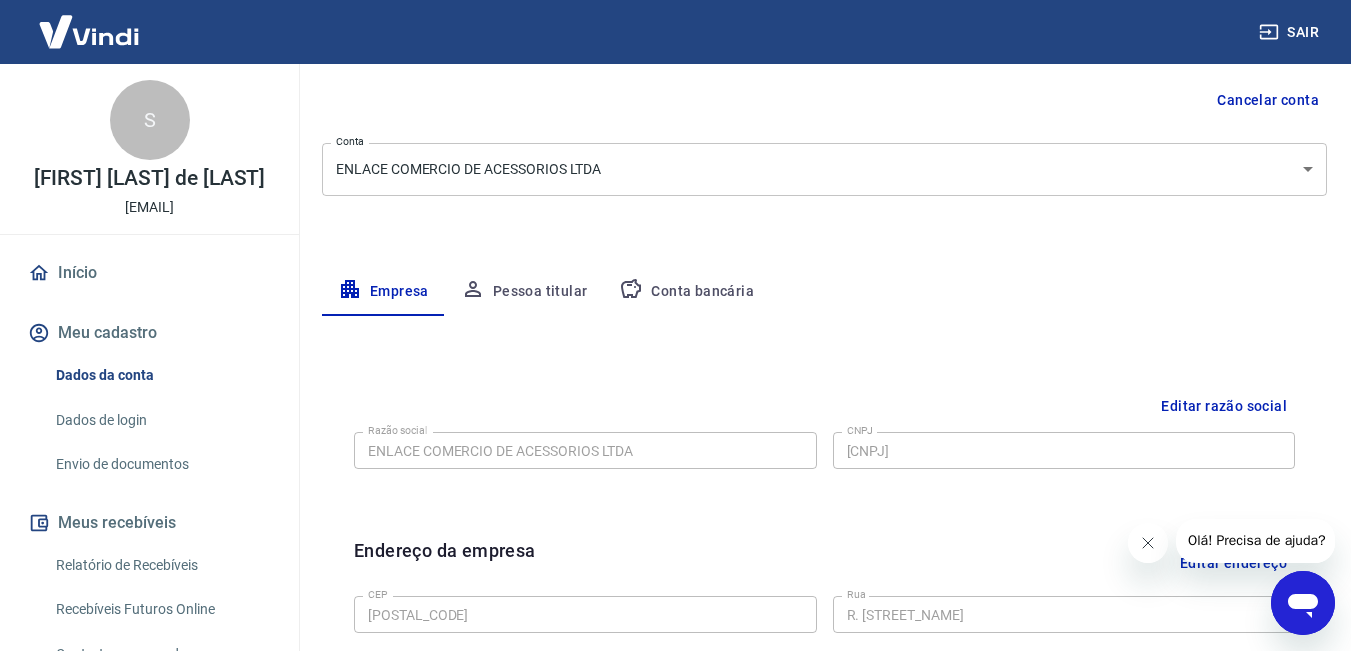 click on "Pessoa titular" at bounding box center [524, 292] 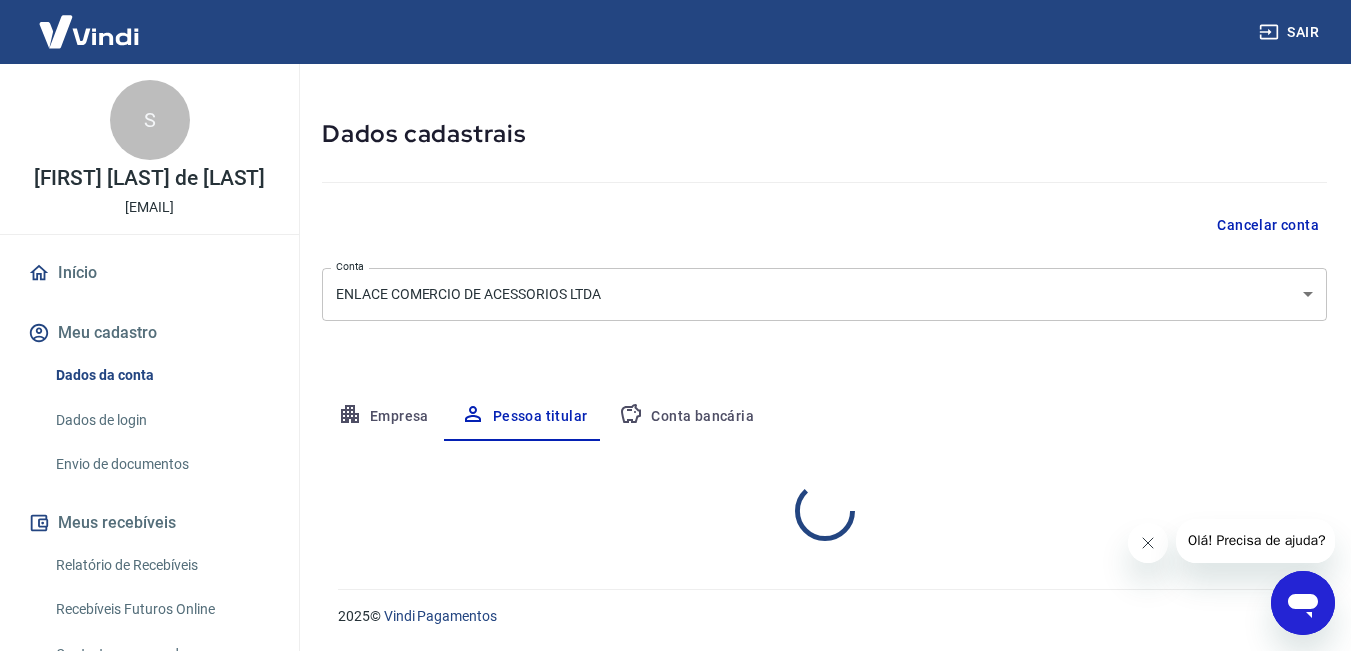 scroll, scrollTop: 149, scrollLeft: 0, axis: vertical 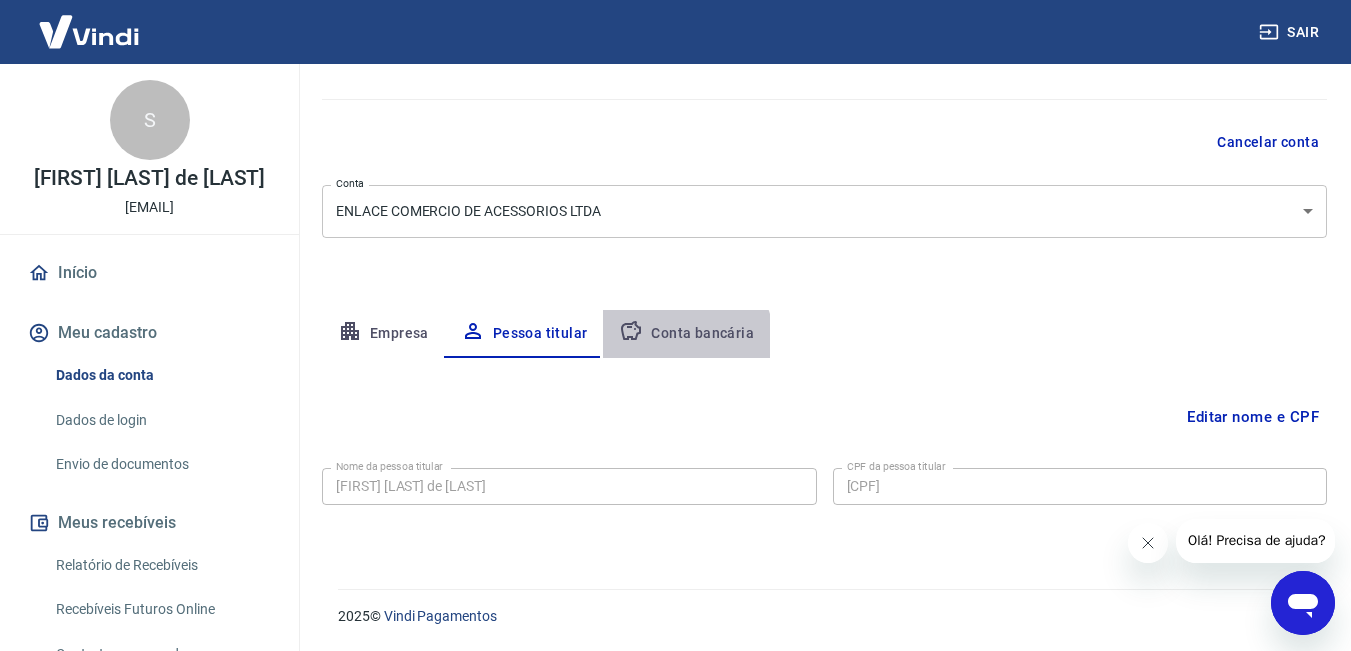 click on "Conta bancária" at bounding box center (686, 334) 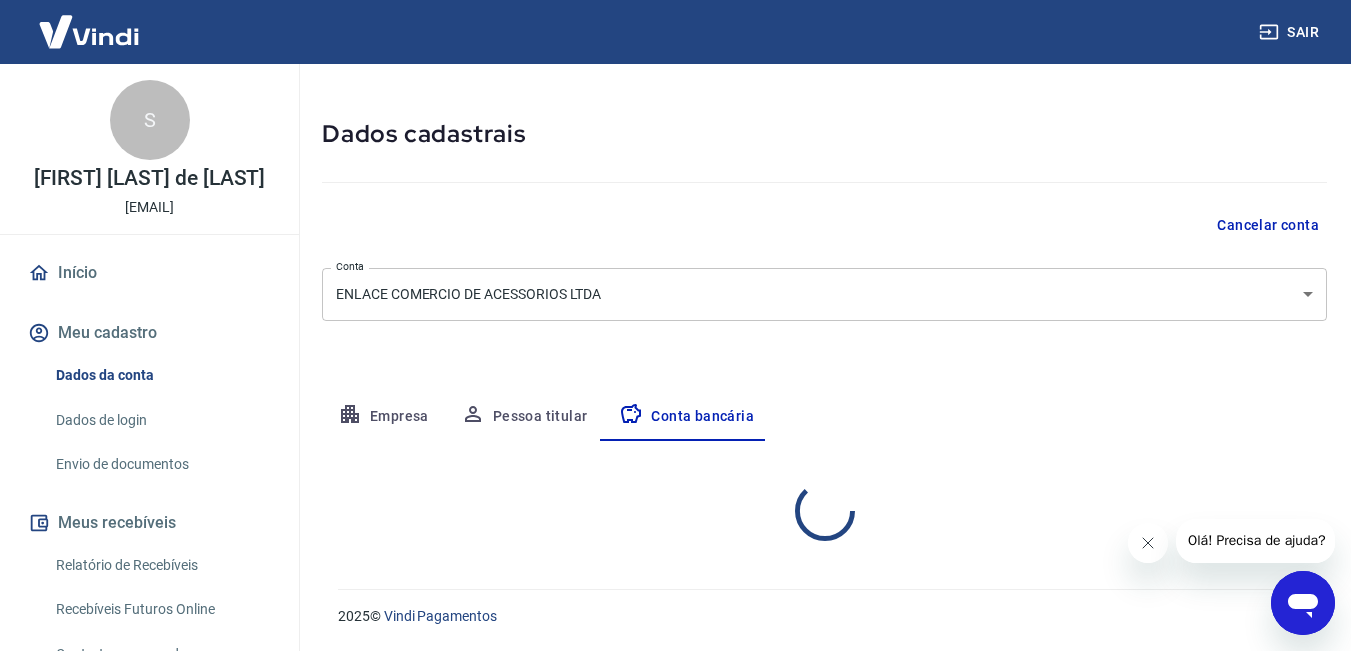 select on "1" 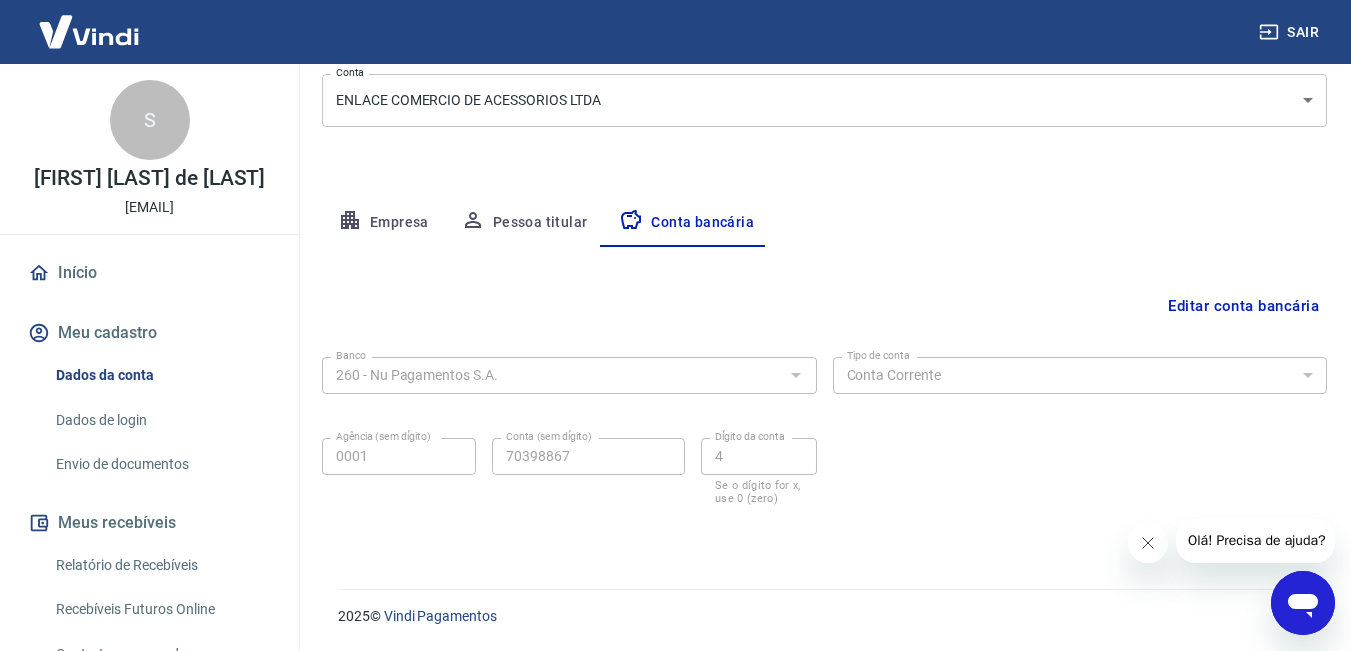scroll, scrollTop: 0, scrollLeft: 0, axis: both 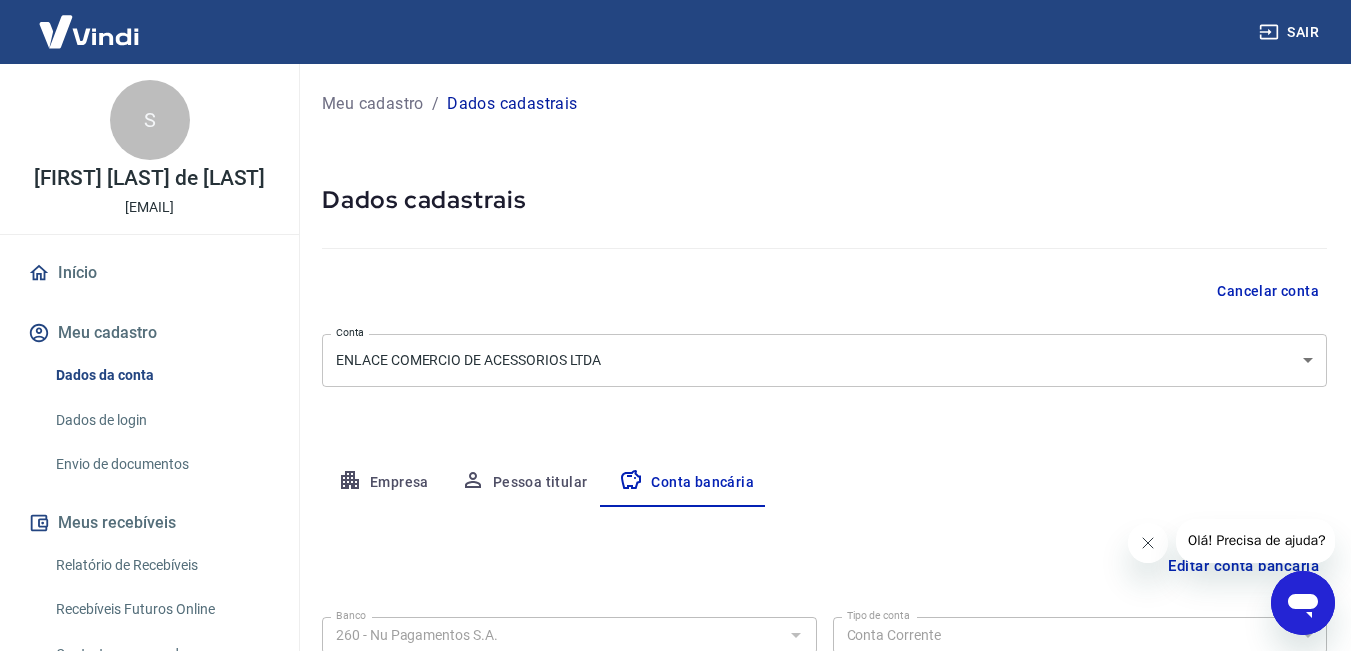 click on "Início" at bounding box center [149, 273] 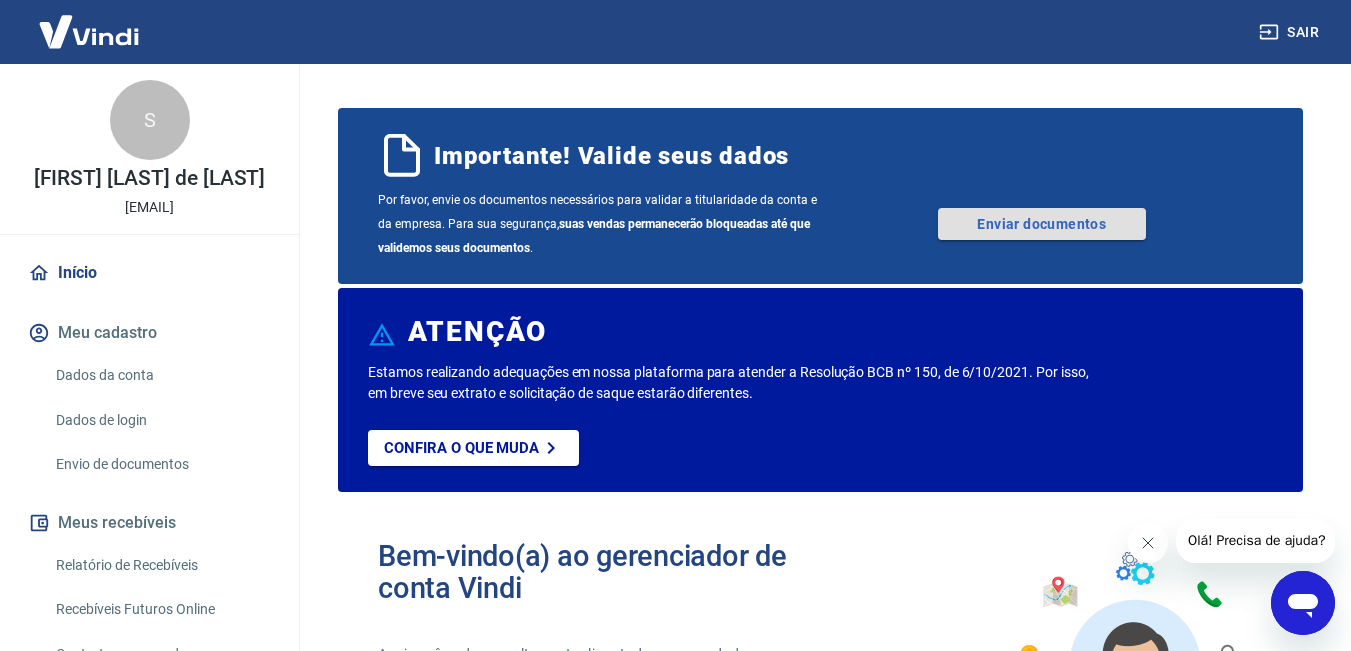 click on "Enviar documentos" at bounding box center (1042, 224) 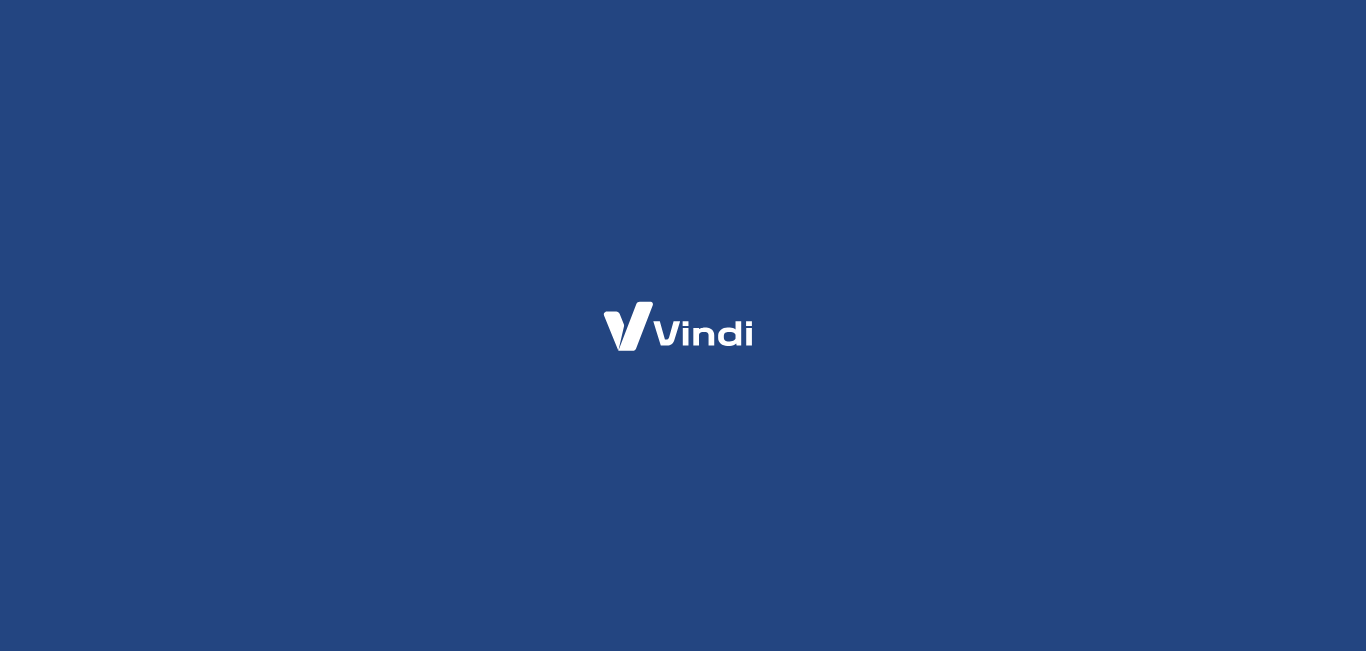 scroll, scrollTop: 0, scrollLeft: 0, axis: both 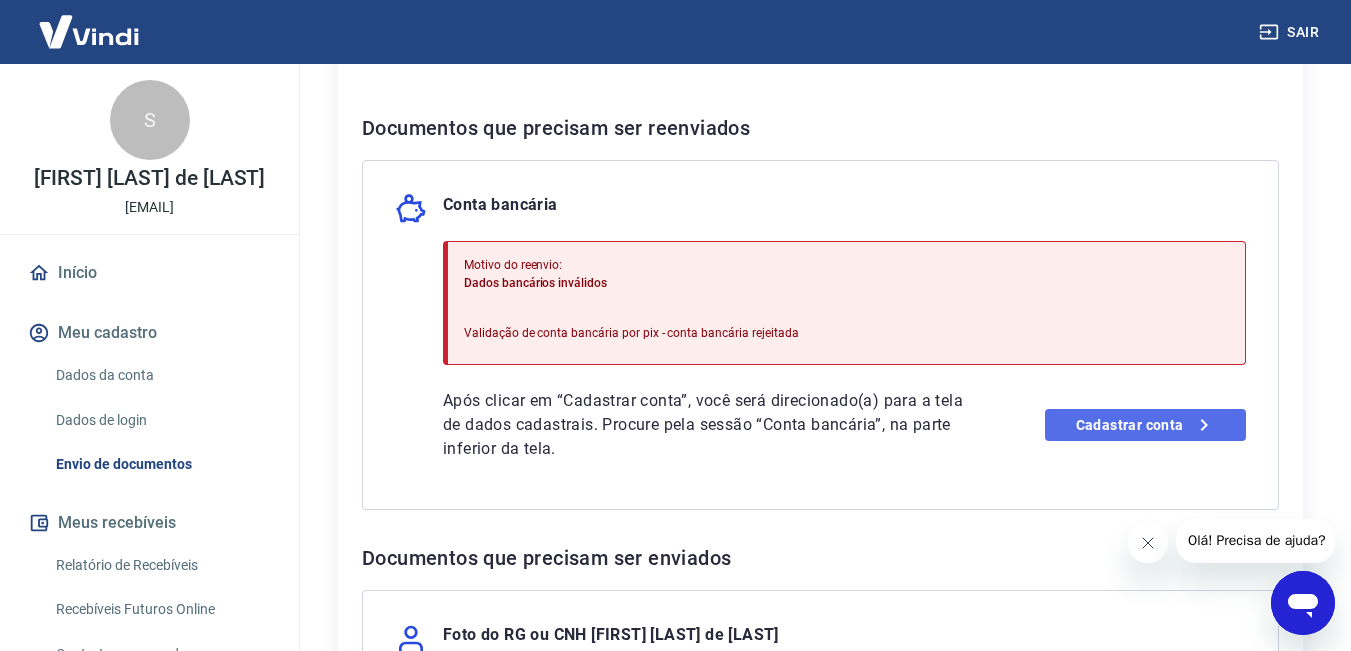 click on "Cadastrar conta" at bounding box center [1145, 425] 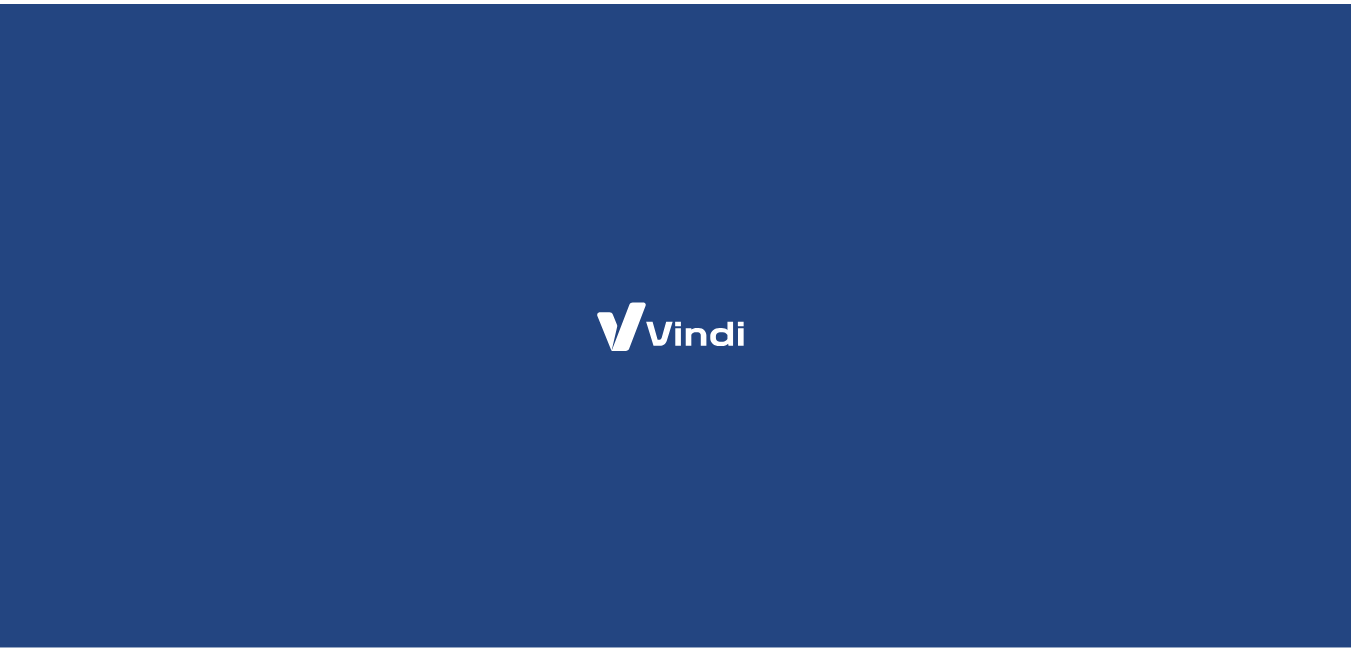 scroll, scrollTop: 0, scrollLeft: 0, axis: both 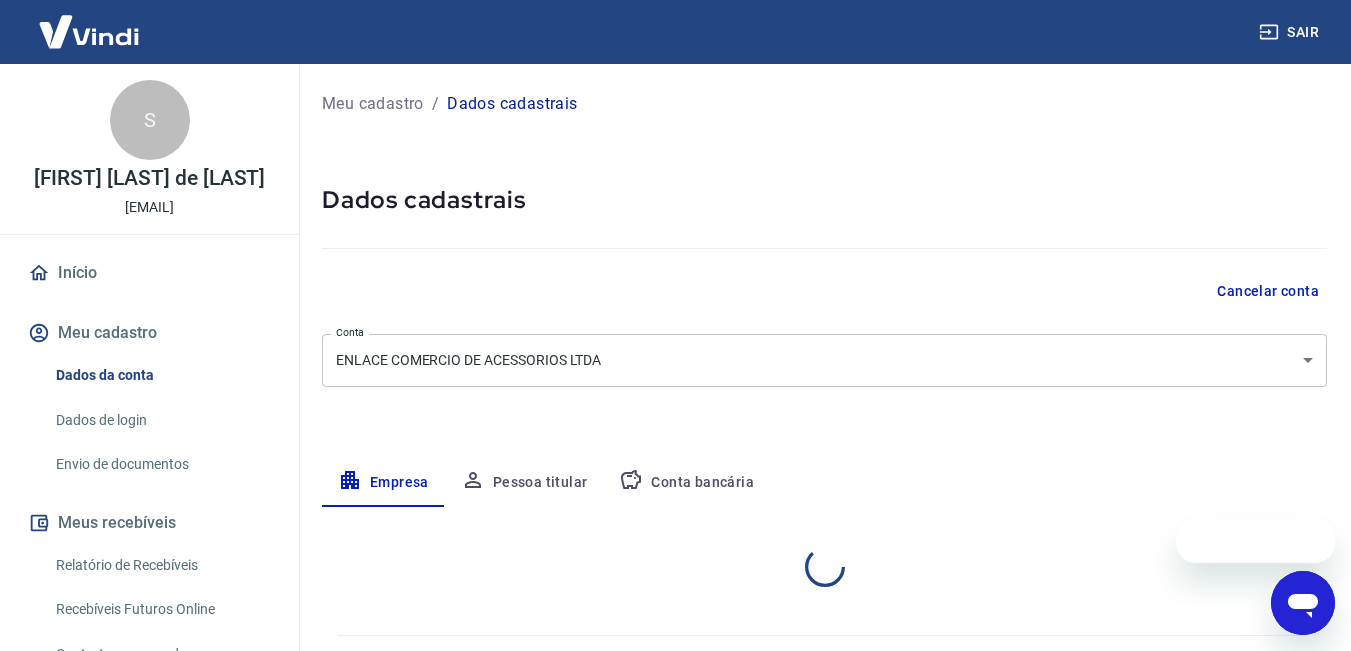 select on "ES" 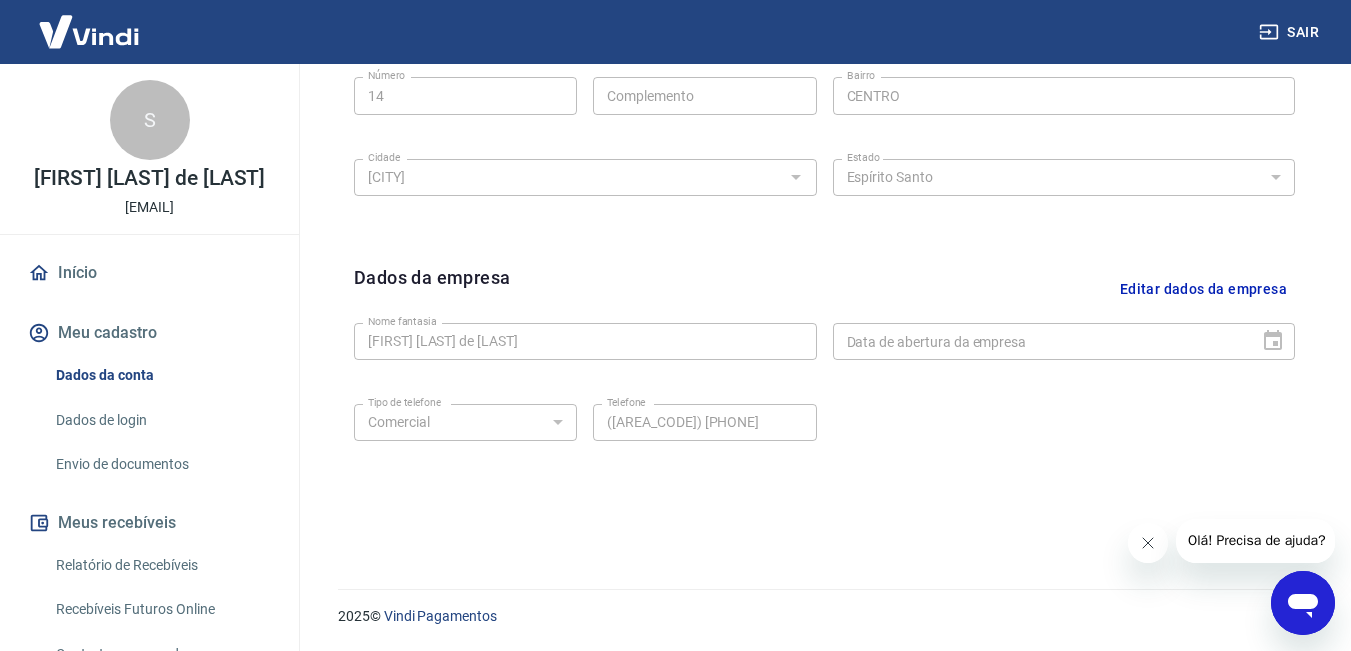 scroll, scrollTop: 291, scrollLeft: 0, axis: vertical 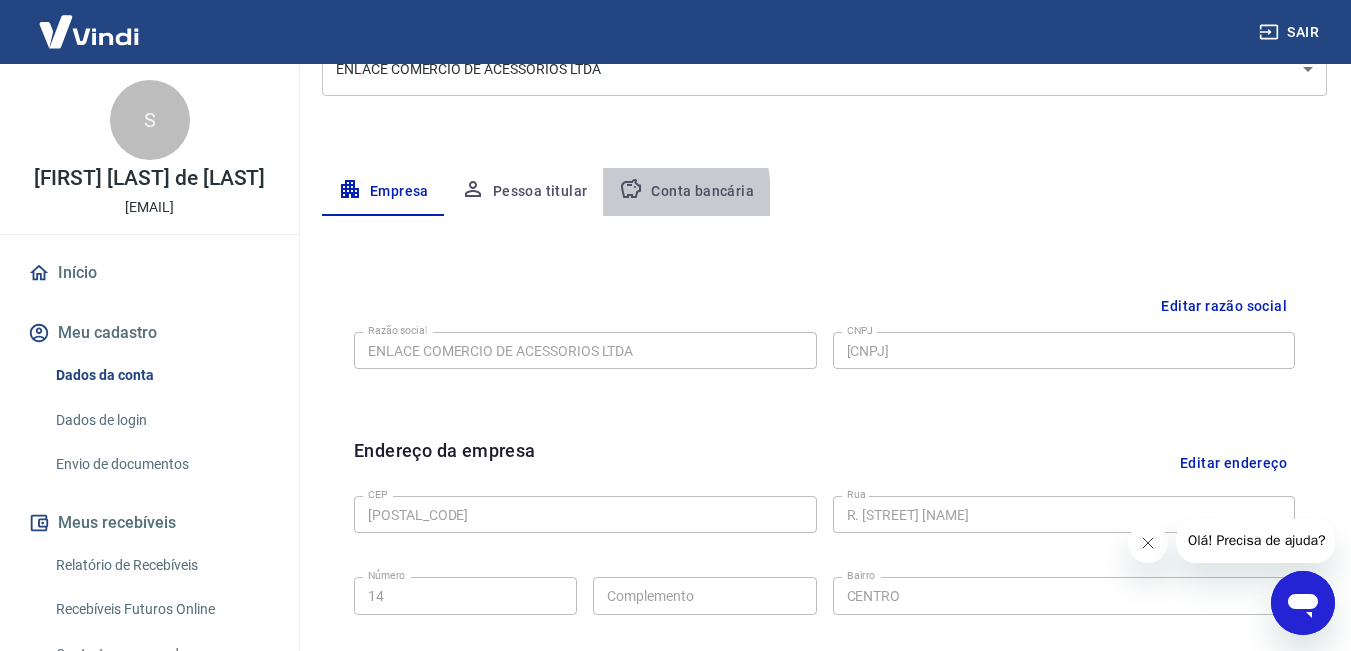 click on "Conta bancária" at bounding box center (686, 192) 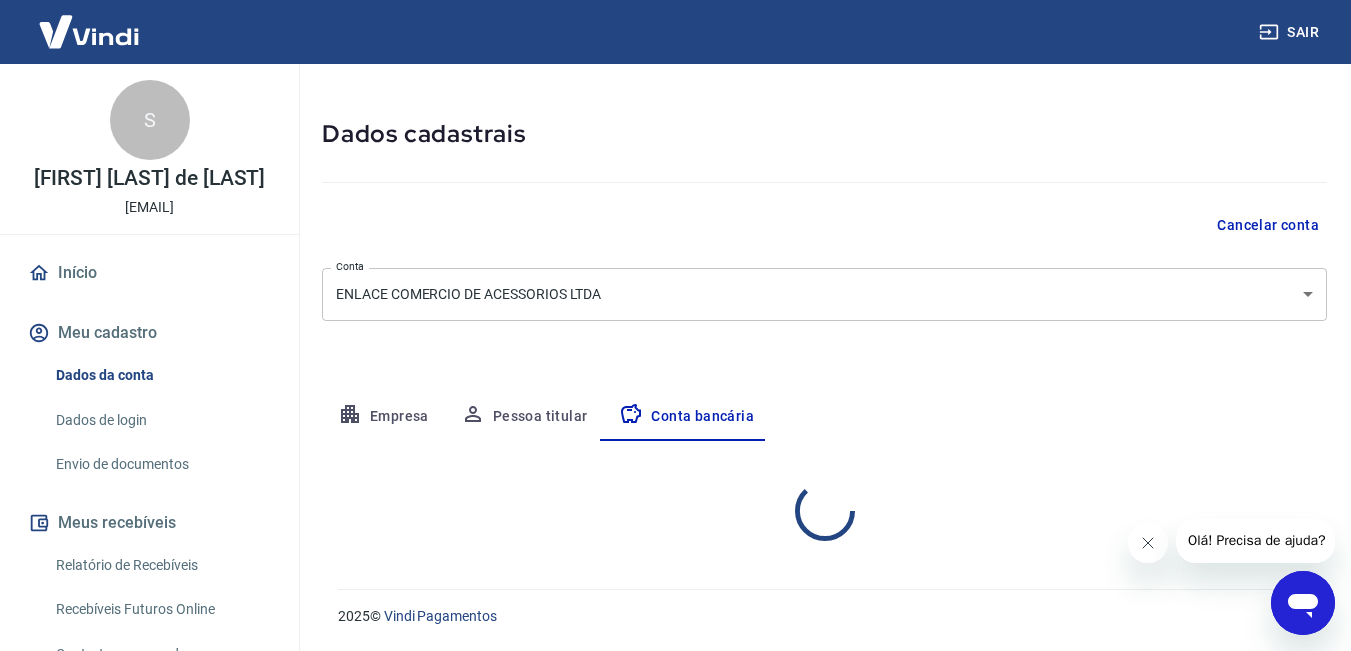 scroll, scrollTop: 260, scrollLeft: 0, axis: vertical 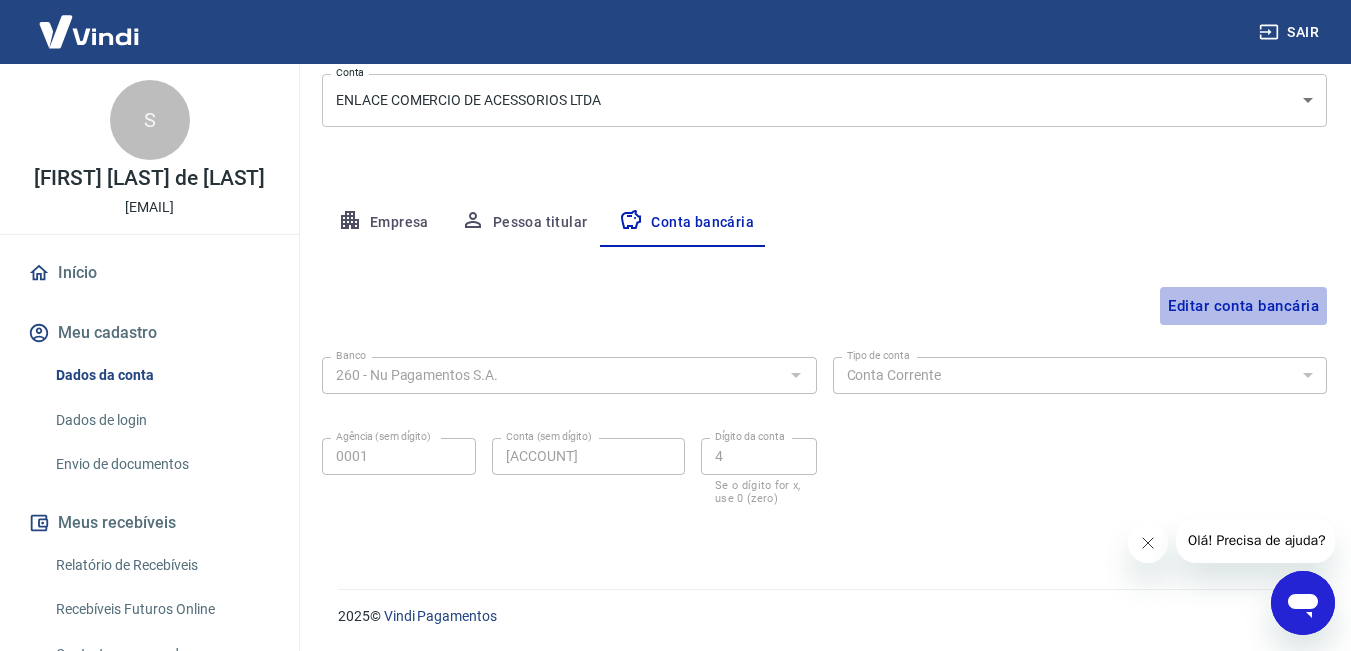 click on "Editar conta bancária" at bounding box center (1243, 306) 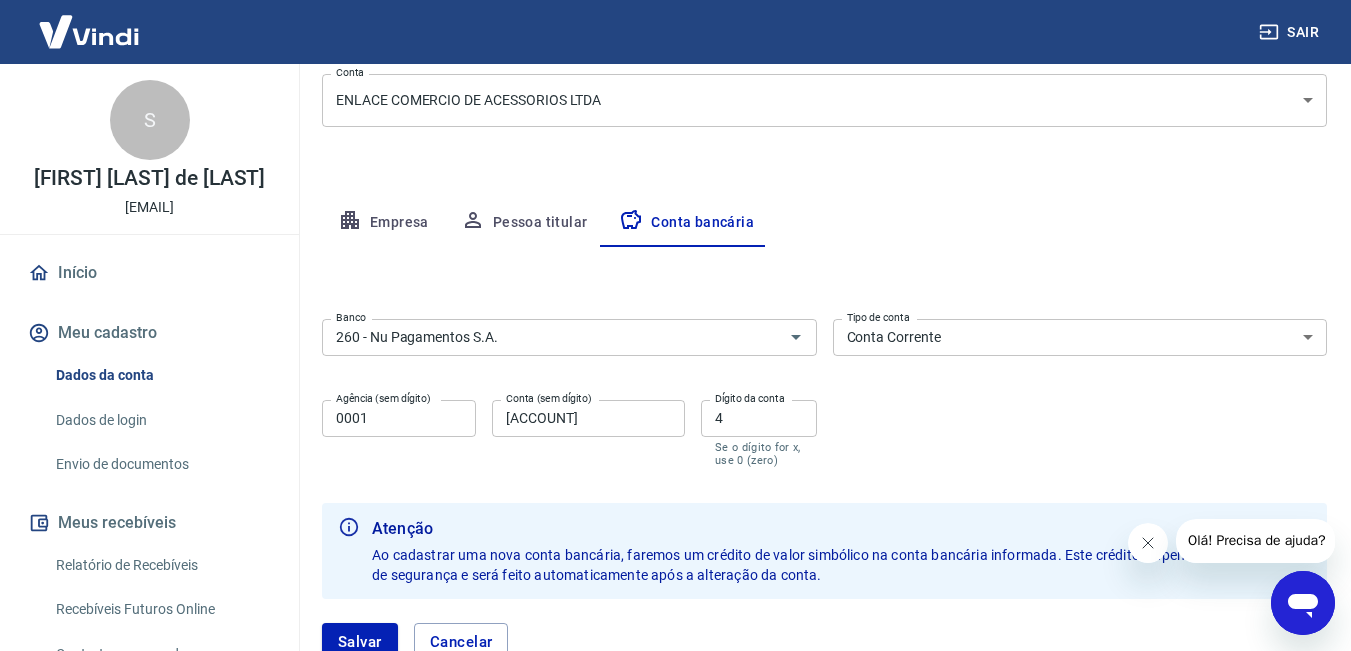 scroll, scrollTop: 404, scrollLeft: 0, axis: vertical 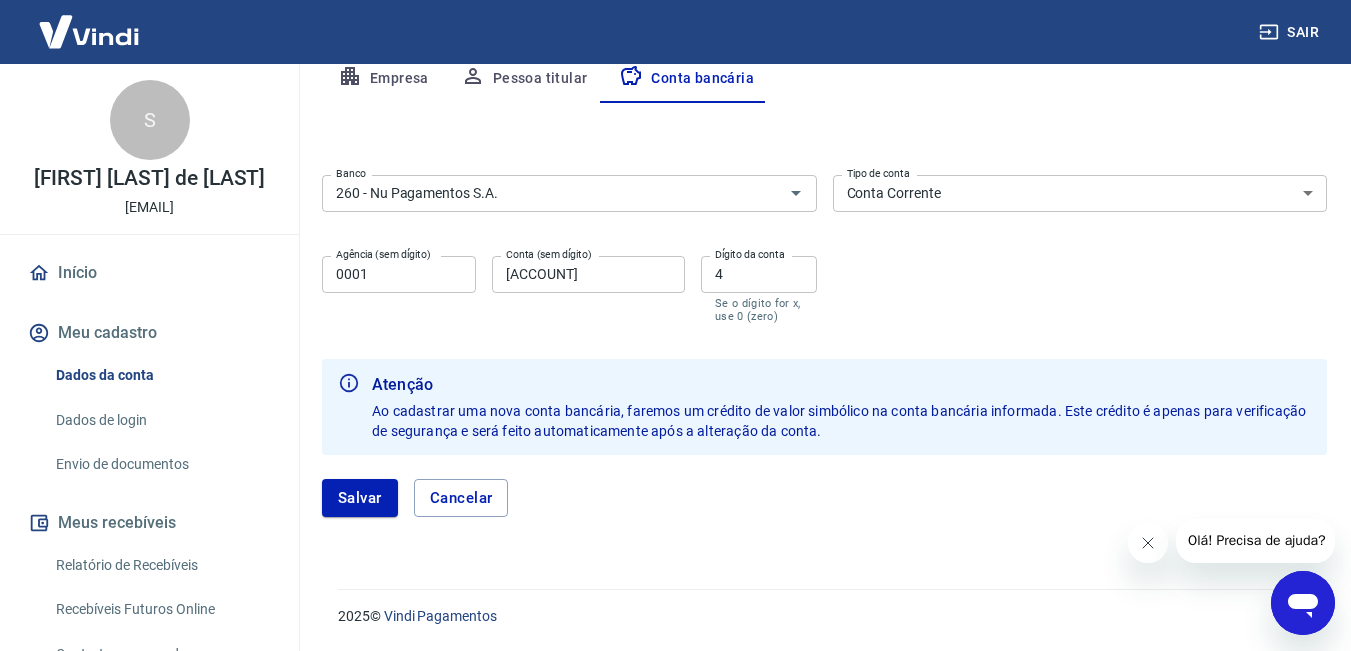 click on "4" at bounding box center (759, 274) 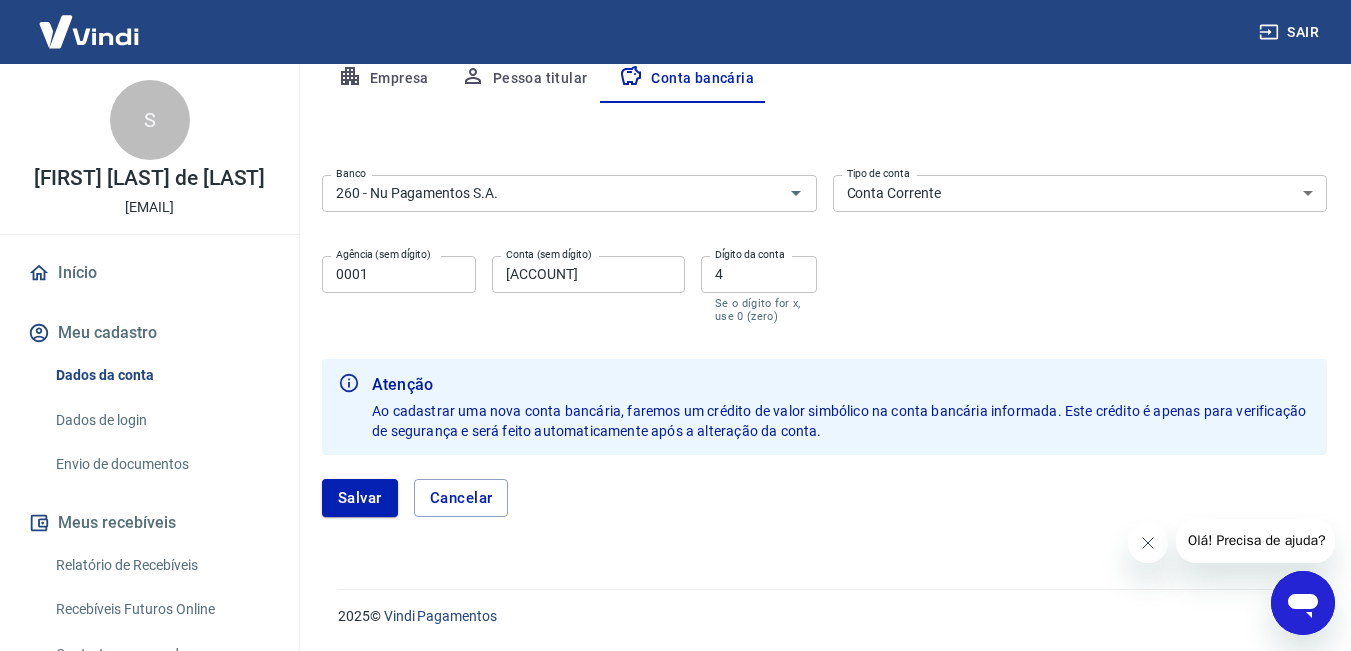 click on "Banco 260 - Nu Pagamentos S.A. Banco Tipo de conta Conta Corrente Conta Poupança Tipo de conta Agência (sem dígito) 0001 Agência (sem dígito) Conta (sem dígito) 70398867 Conta (sem dígito) Dígito da conta 4 Dígito da conta Se o dígito for x, use 0 (zero)" at bounding box center (824, 247) 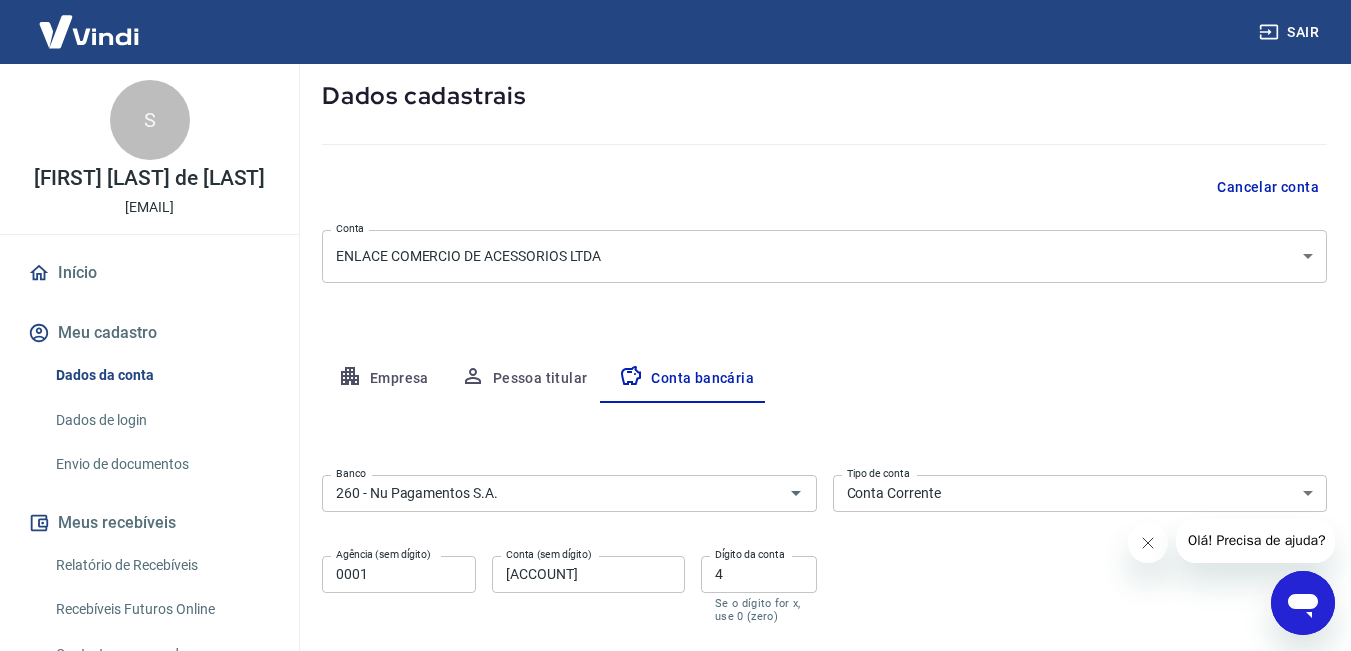 scroll, scrollTop: 404, scrollLeft: 0, axis: vertical 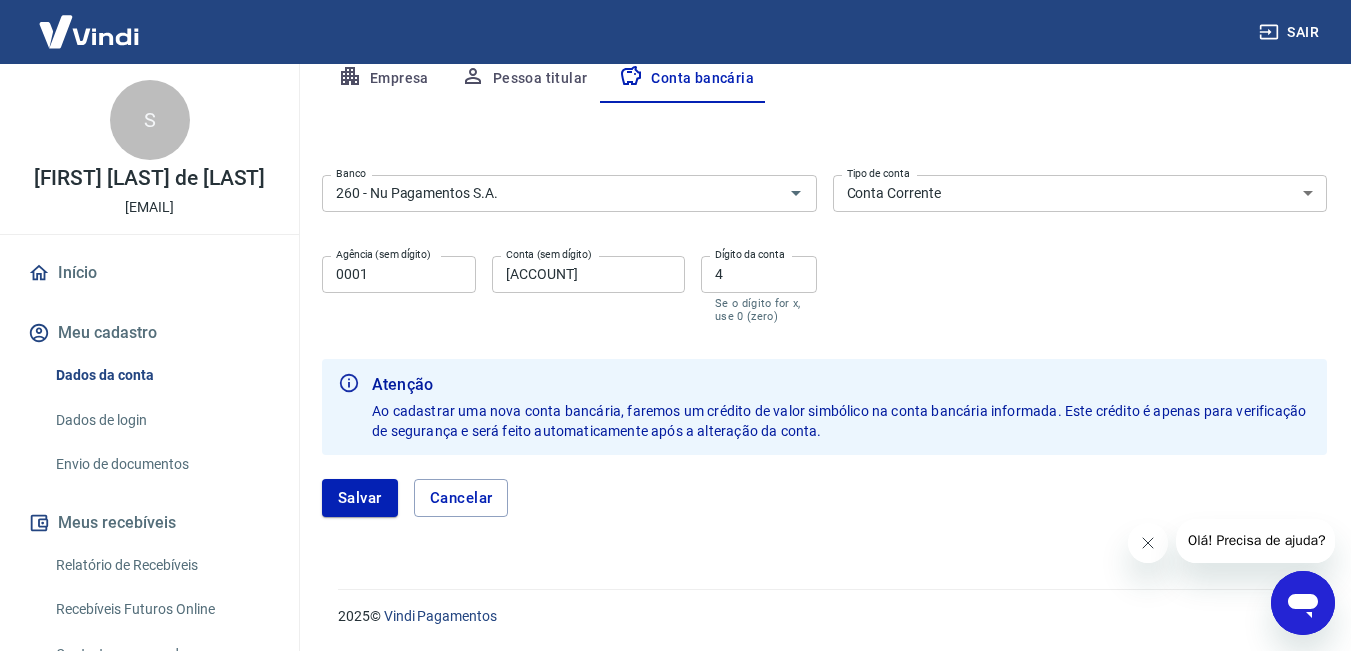 click on "0001" at bounding box center (399, 274) 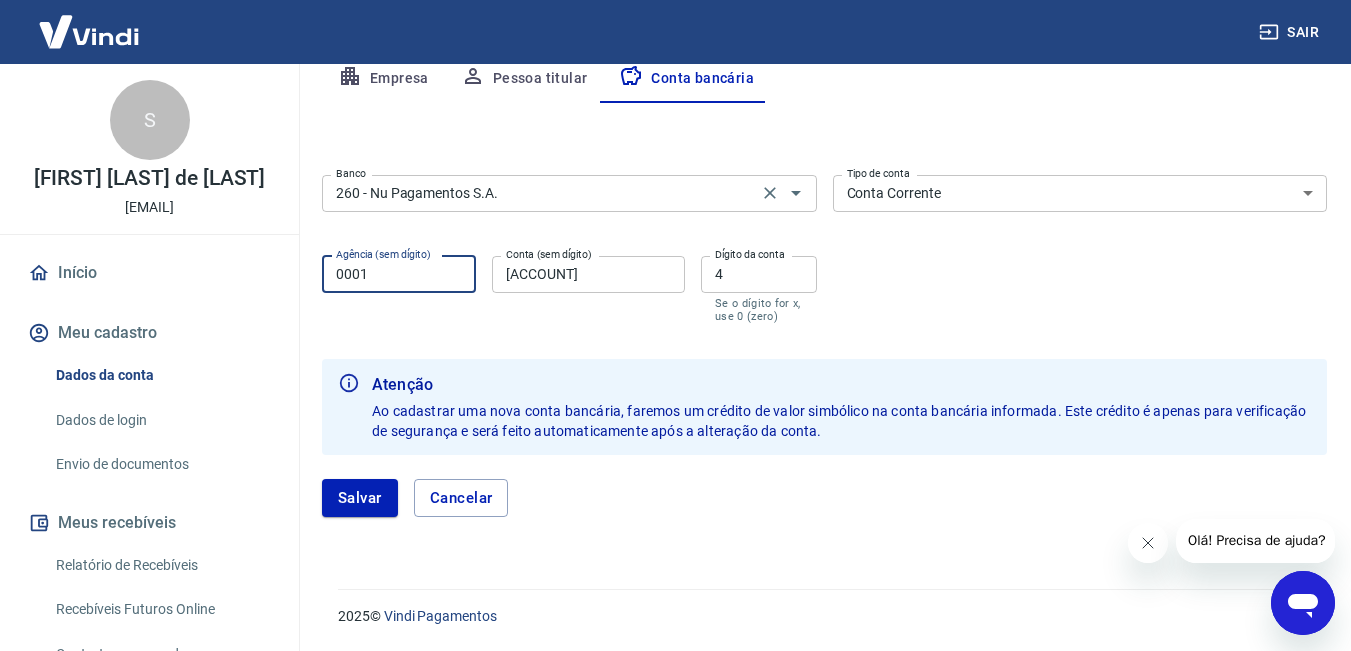 click on "260 - Nu Pagamentos S.A." at bounding box center [540, 193] 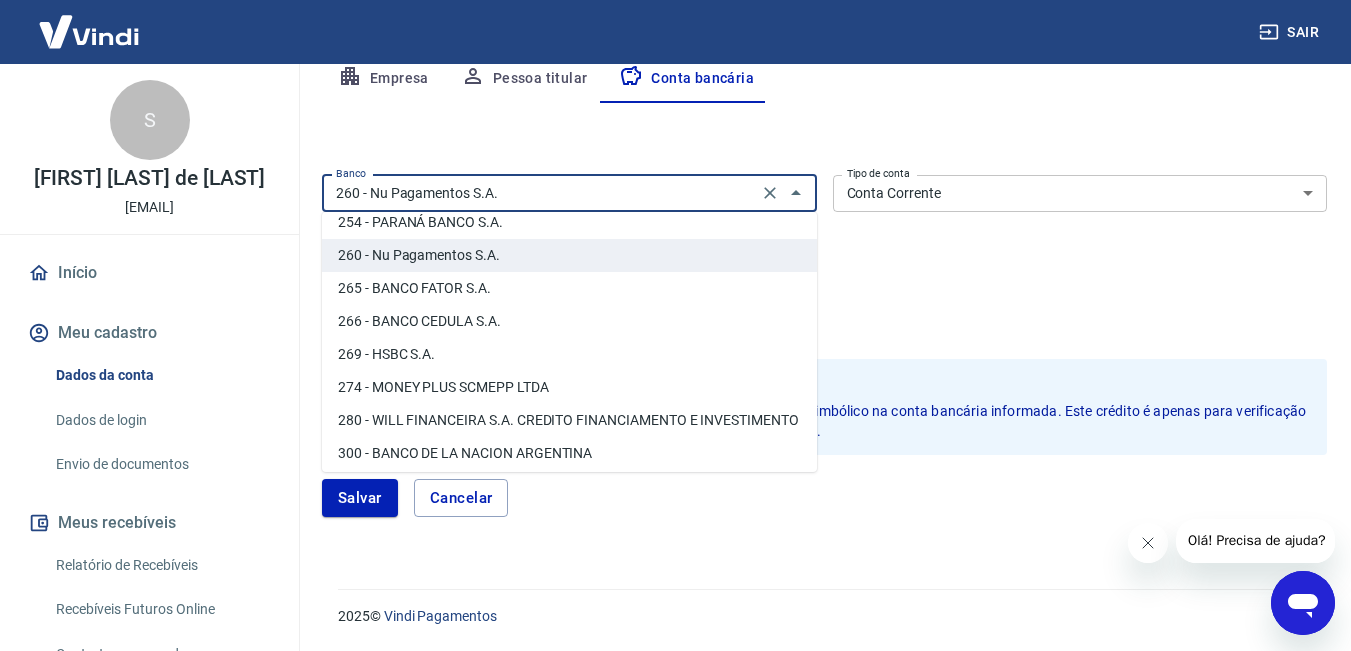 scroll, scrollTop: 1419, scrollLeft: 0, axis: vertical 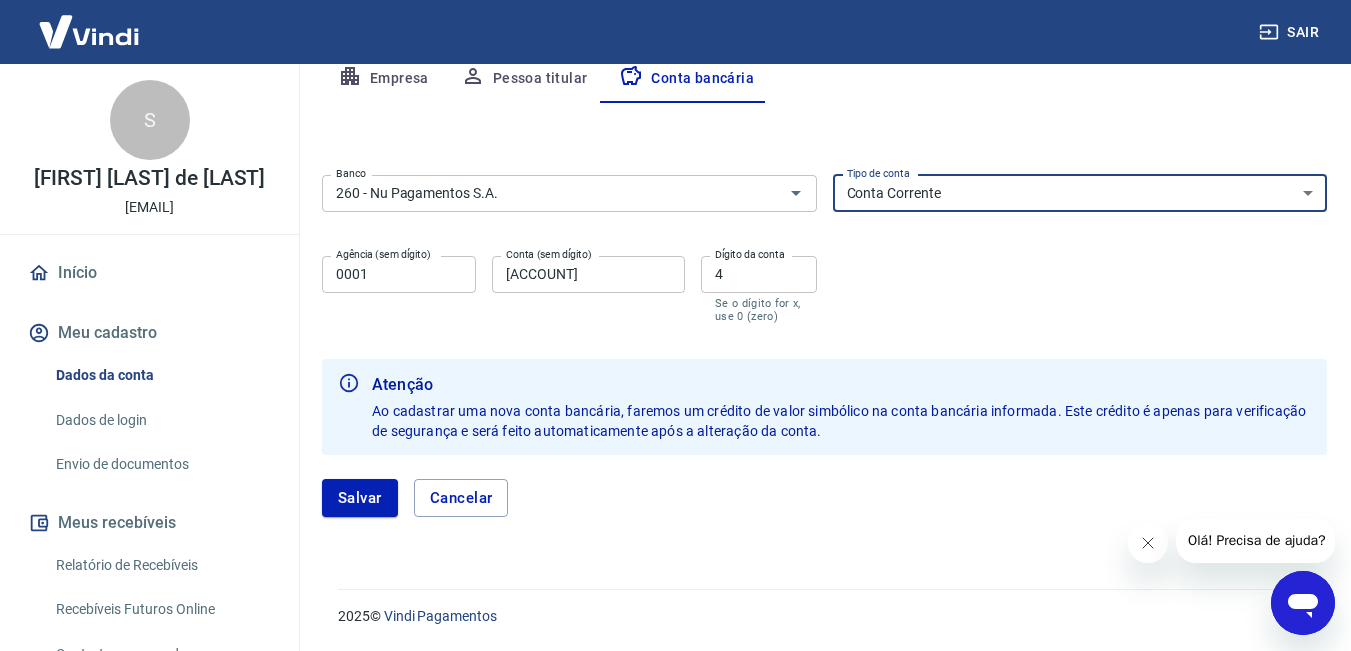 click on "Conta Corrente Conta Poupança" at bounding box center [1080, 193] 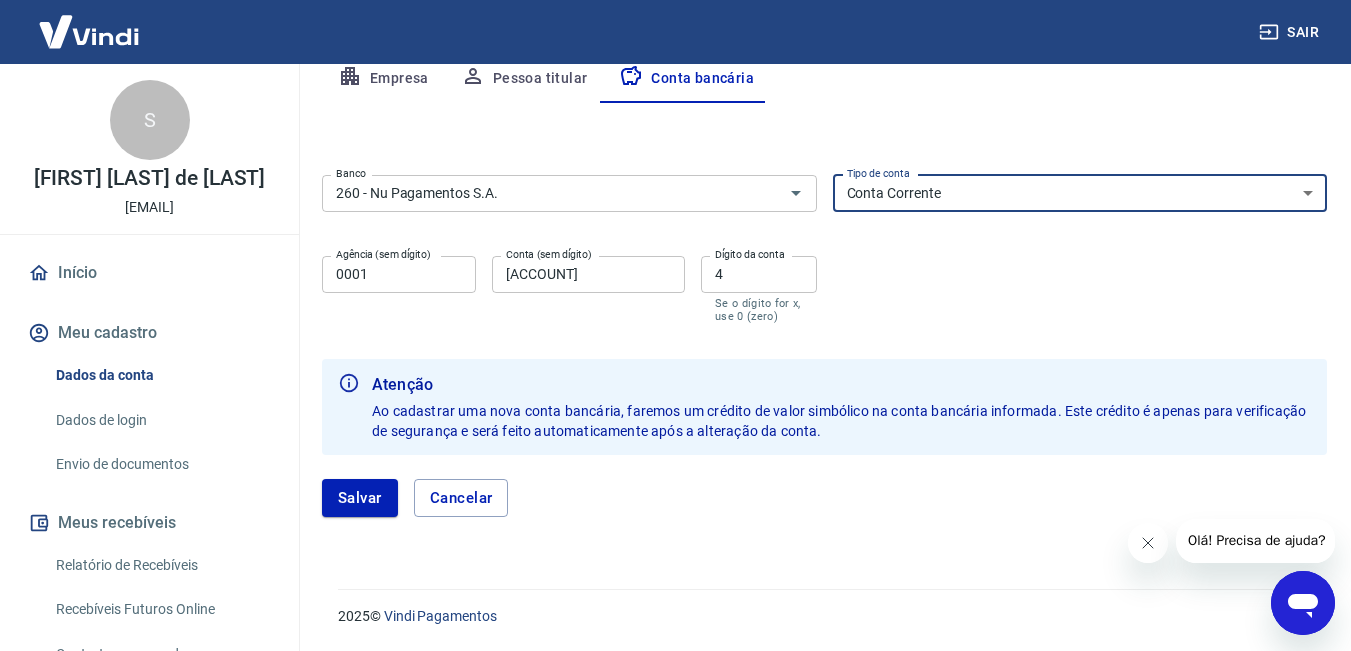 click on "Conta Corrente Conta Poupança" at bounding box center [1080, 193] 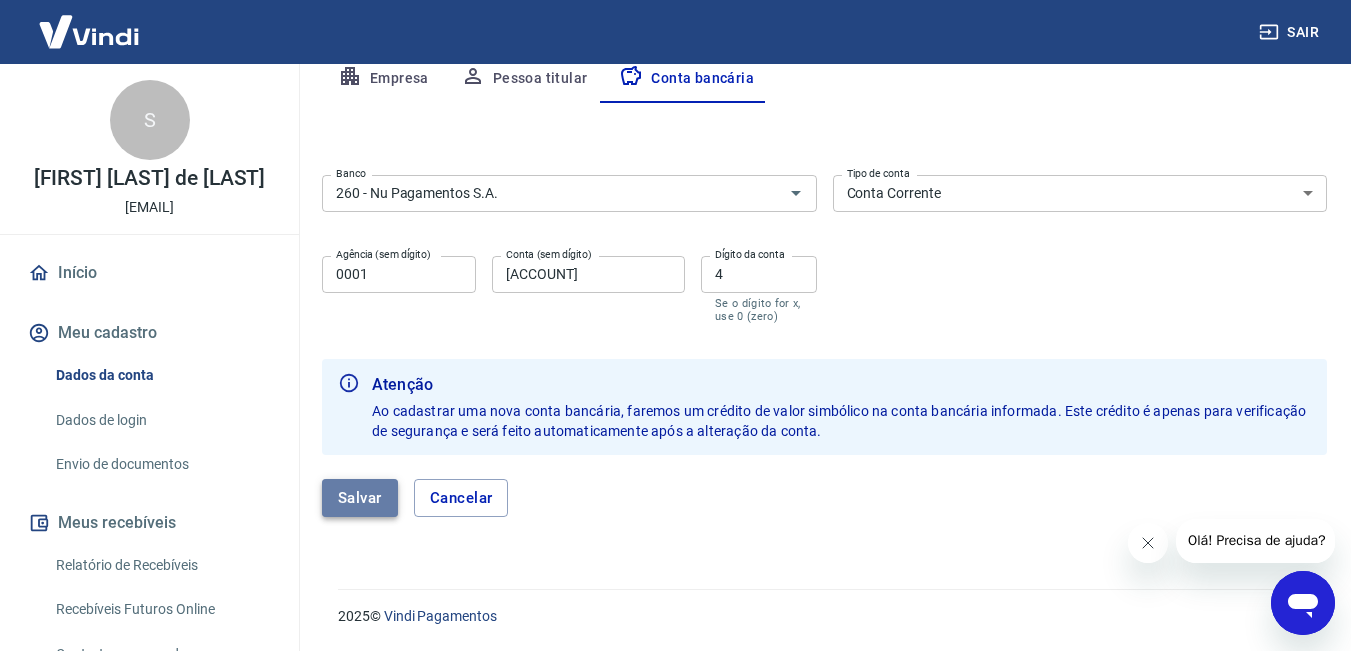 click on "Salvar" at bounding box center [360, 498] 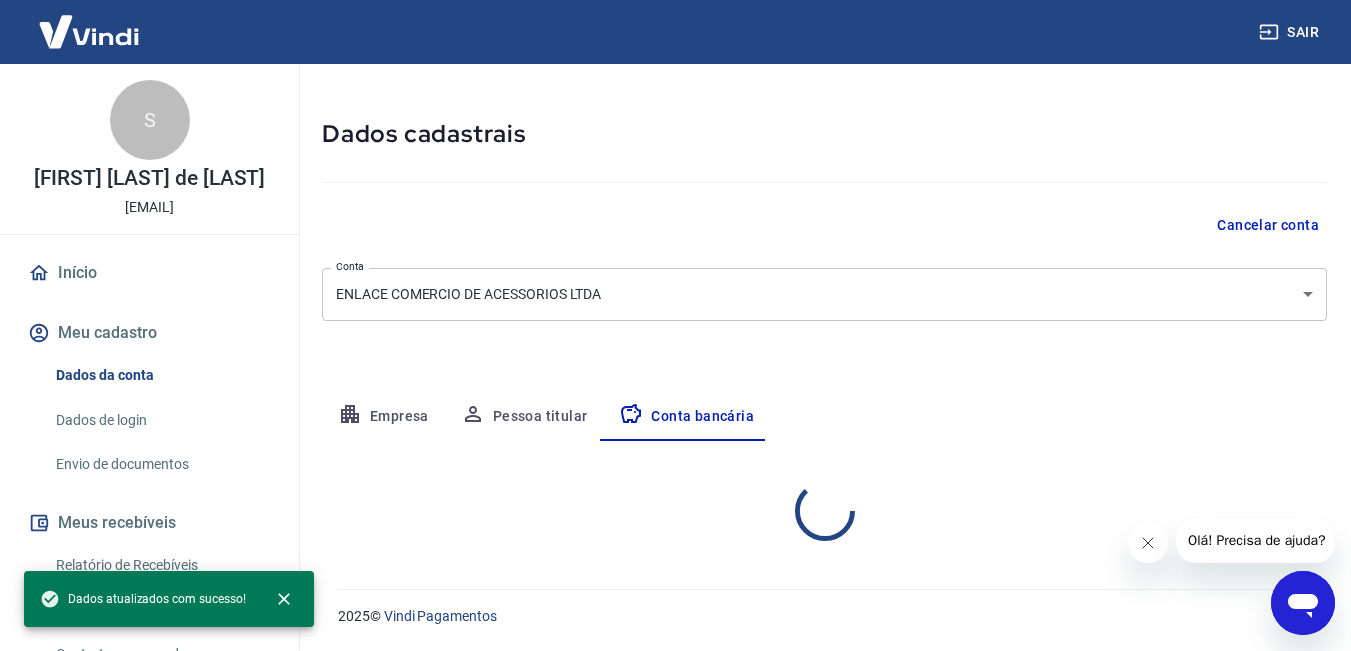 select on "1" 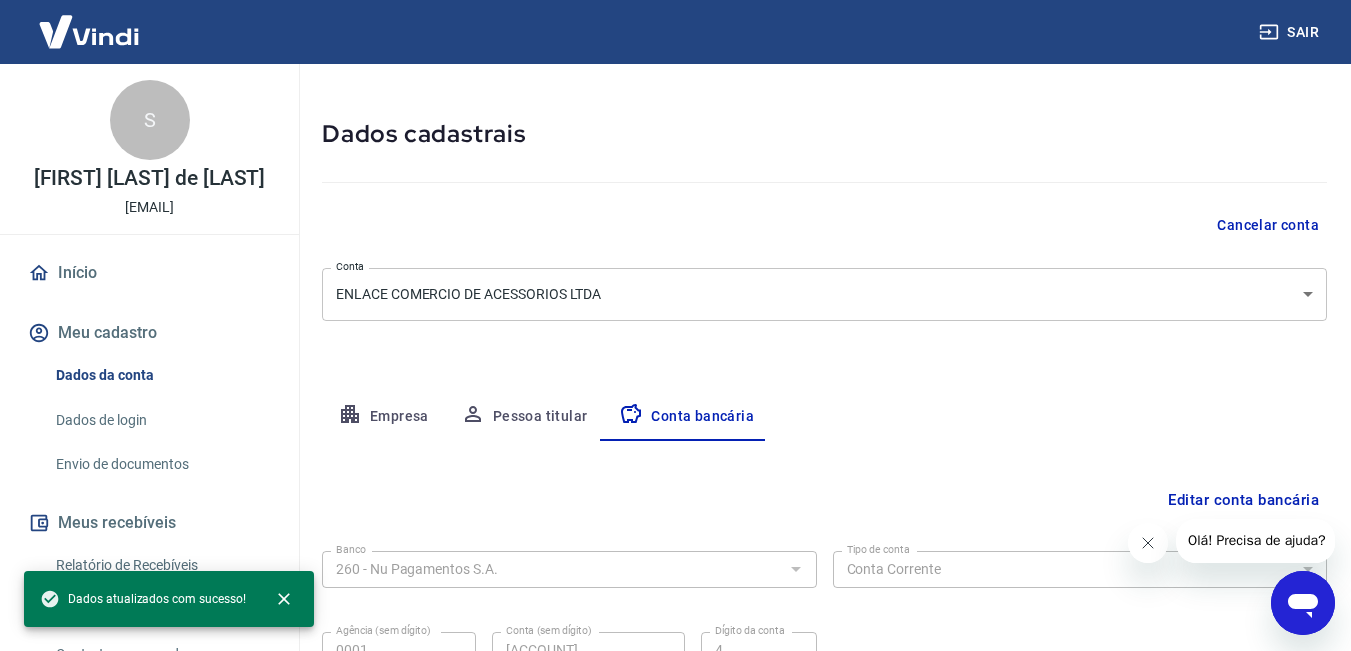 scroll, scrollTop: 260, scrollLeft: 0, axis: vertical 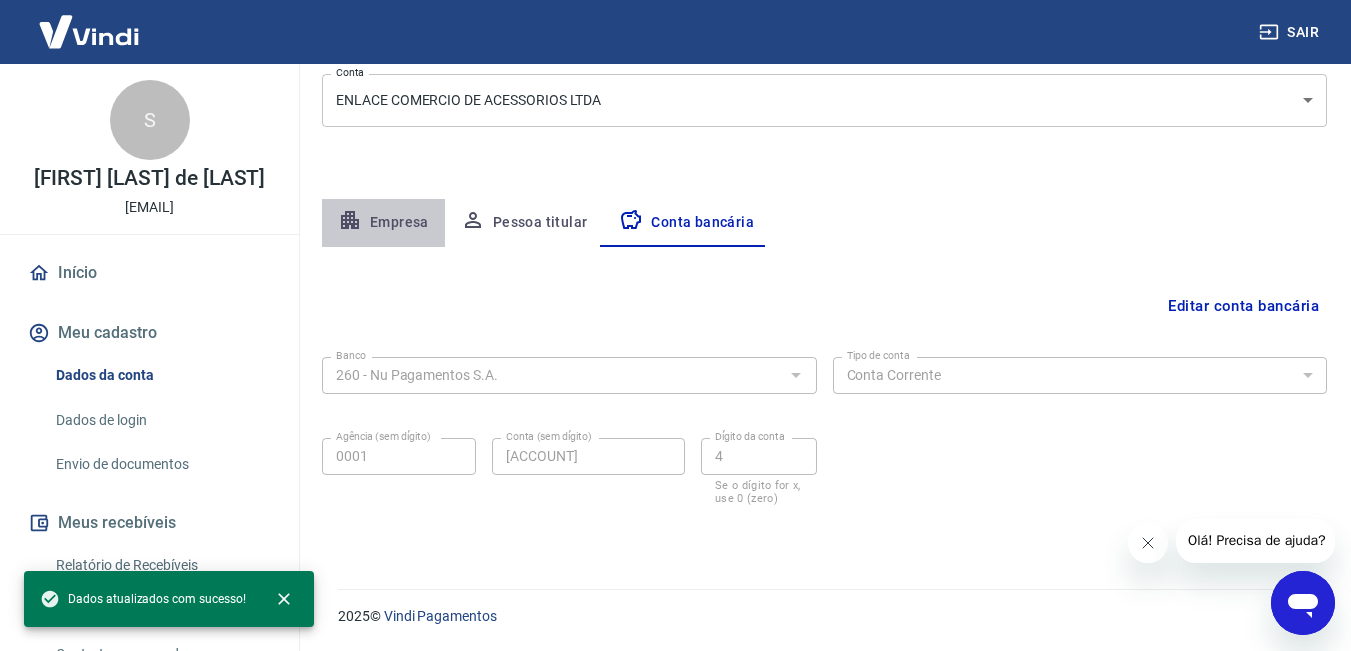 click on "Empresa" at bounding box center [383, 223] 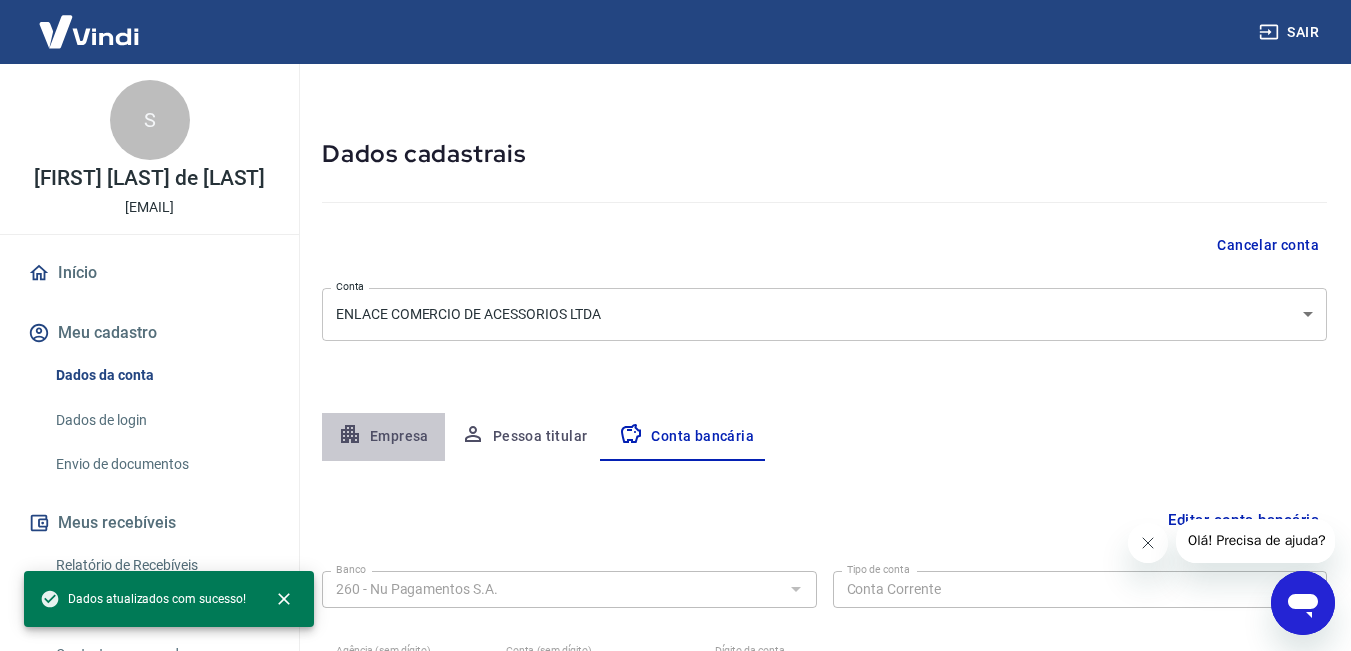 select on "ES" 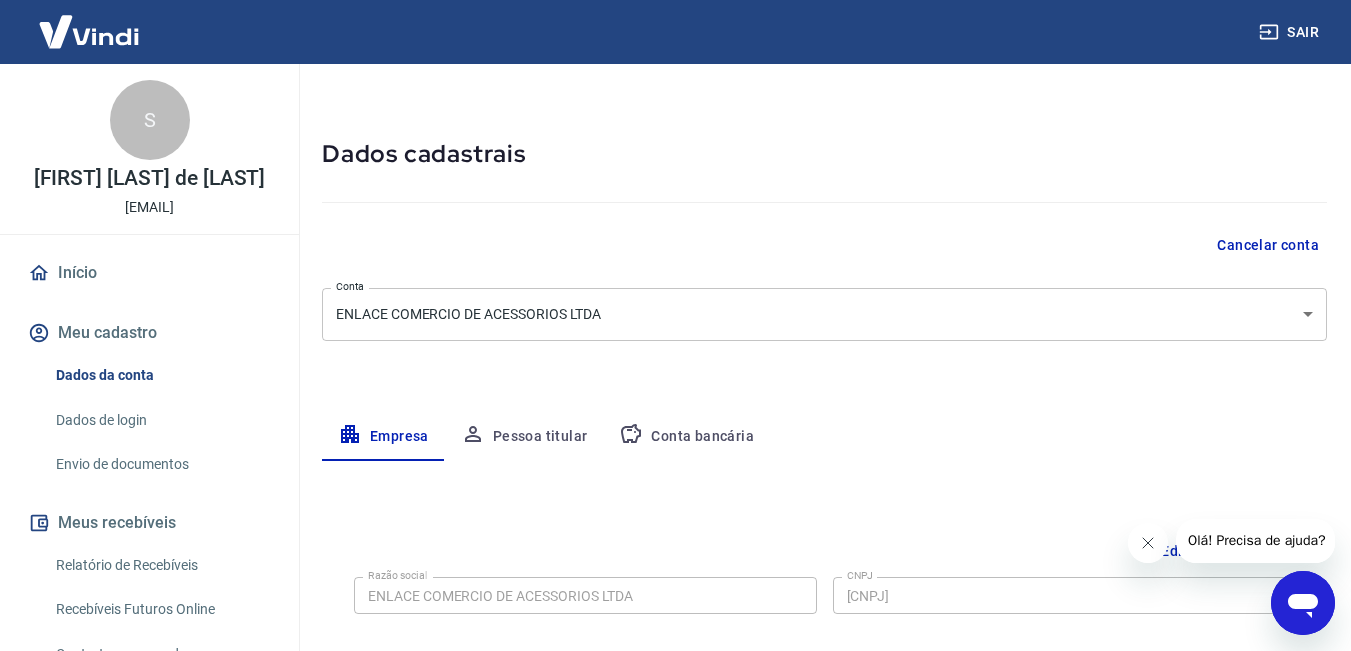 scroll, scrollTop: 260, scrollLeft: 0, axis: vertical 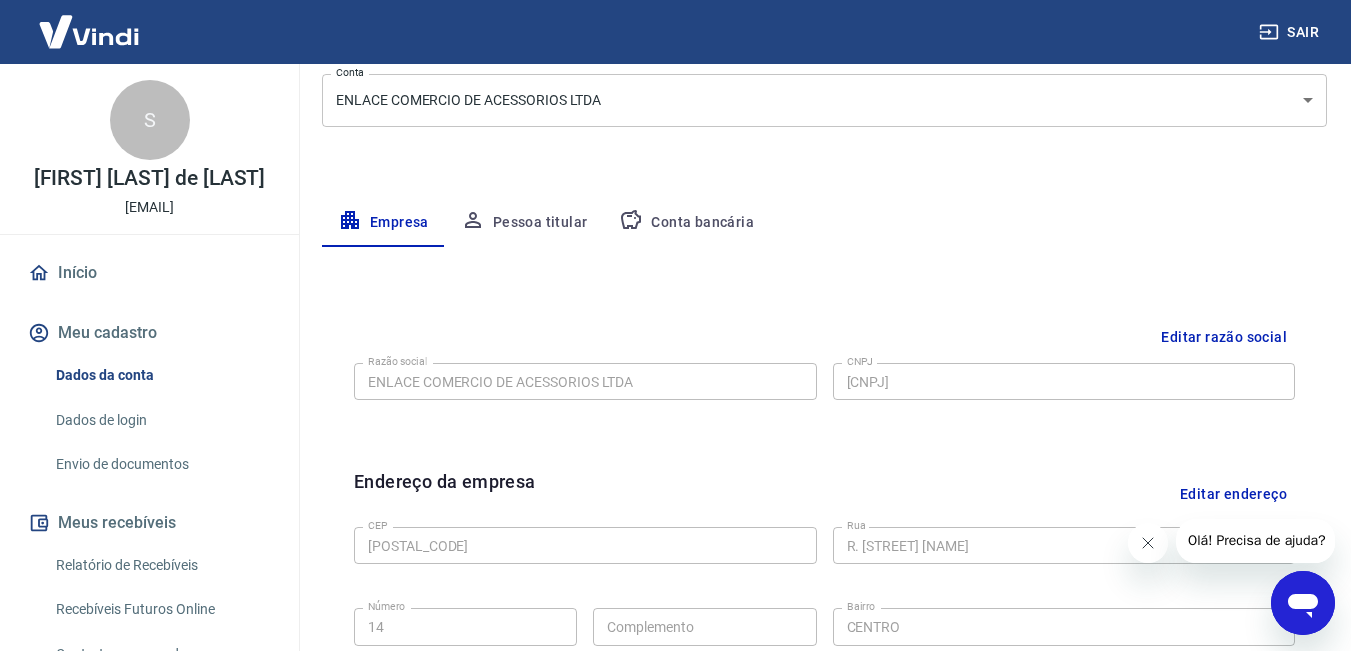 click on "Início" at bounding box center (149, 273) 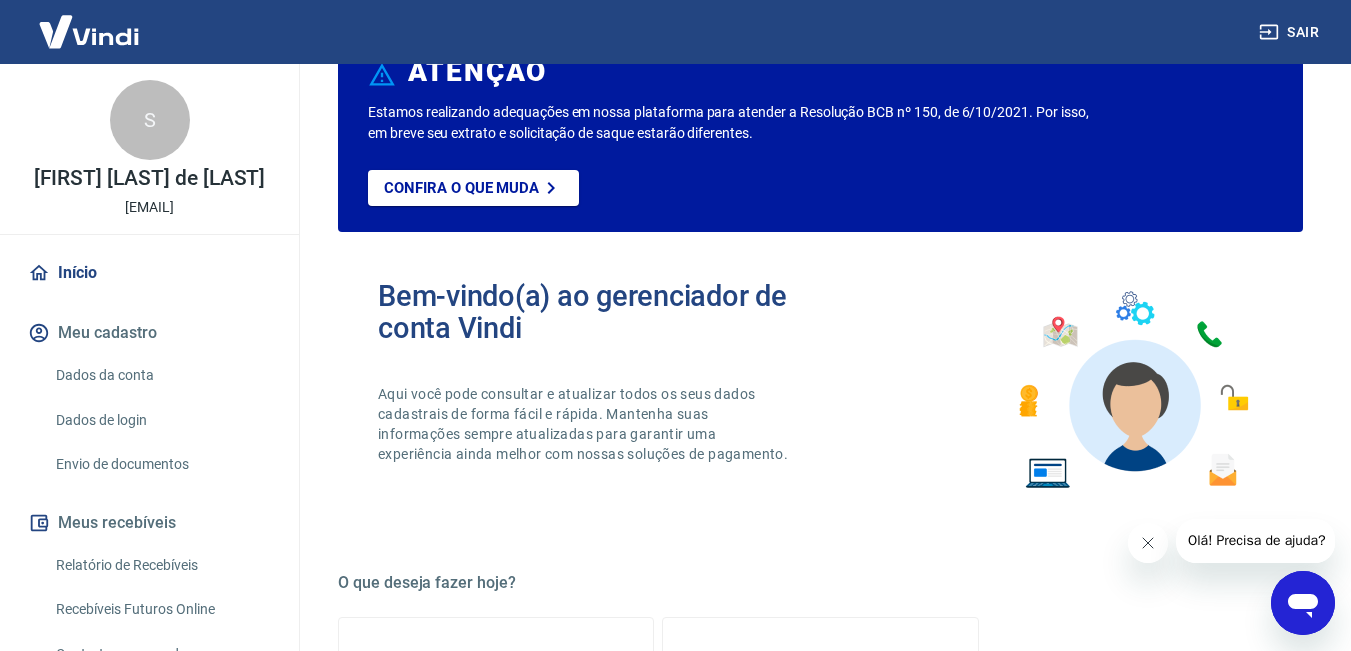 scroll, scrollTop: 0, scrollLeft: 0, axis: both 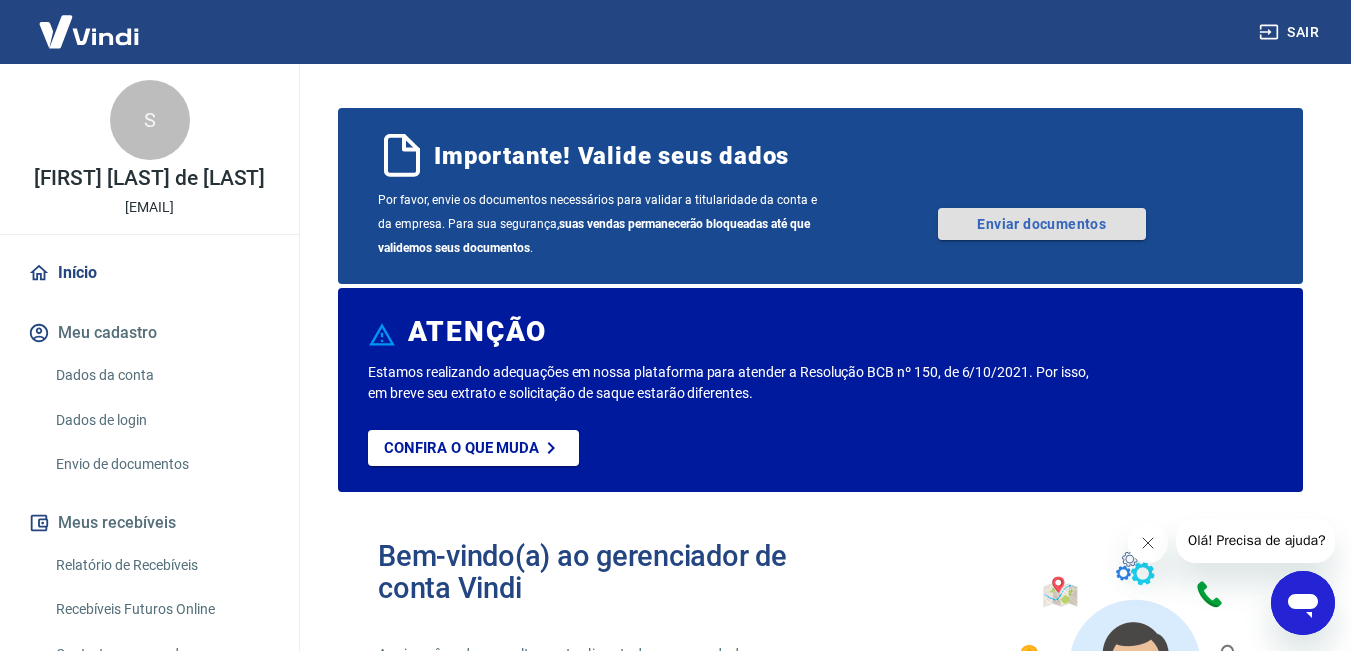 click on "Enviar documentos" at bounding box center (1042, 224) 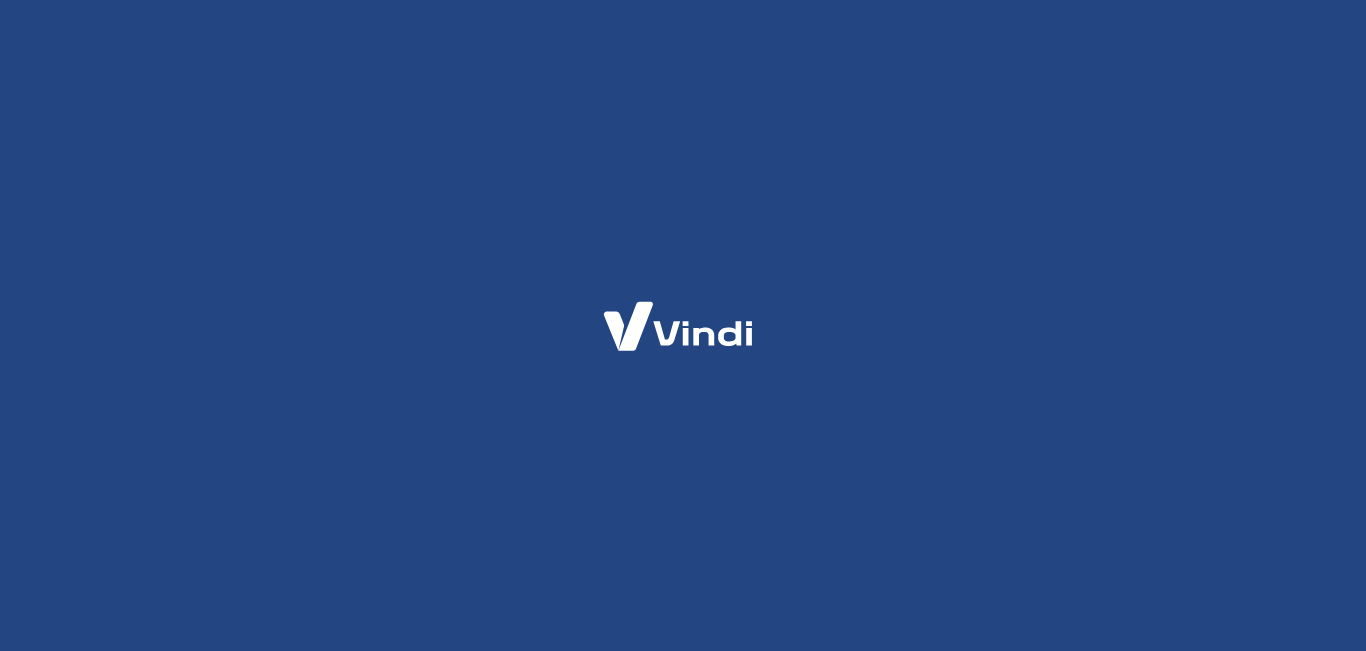 scroll, scrollTop: 0, scrollLeft: 0, axis: both 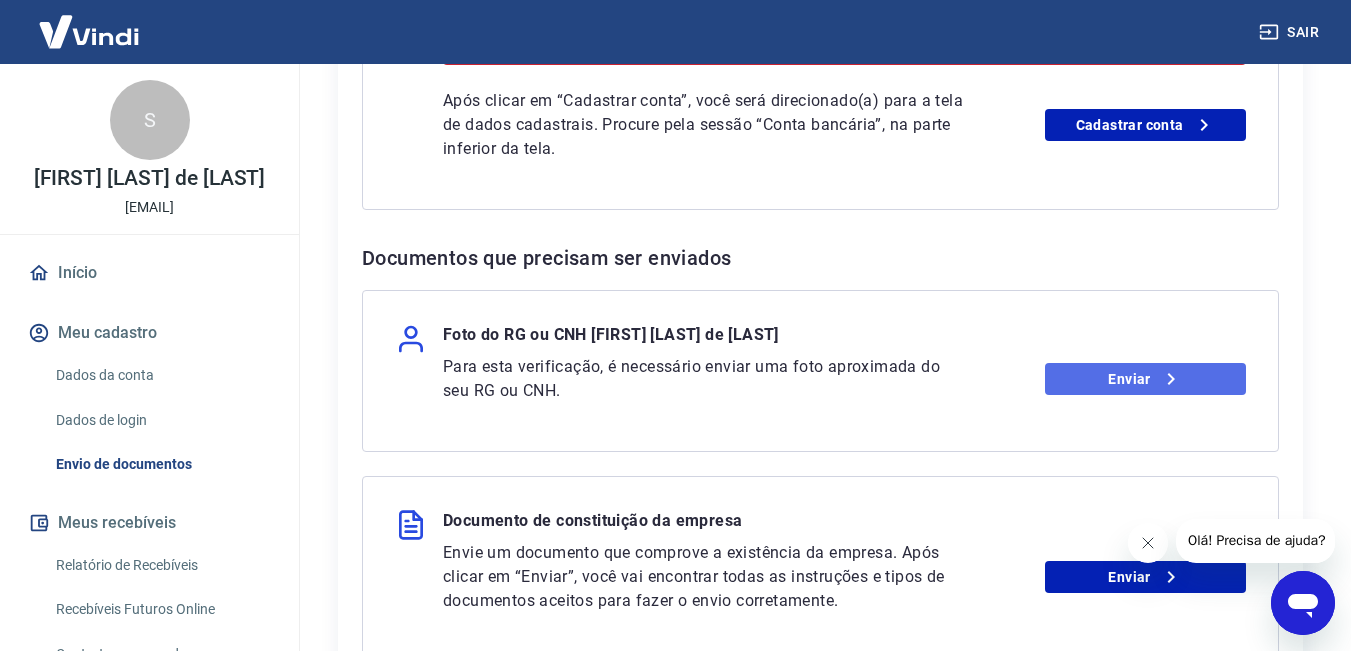 click on "Enviar" at bounding box center (1145, 379) 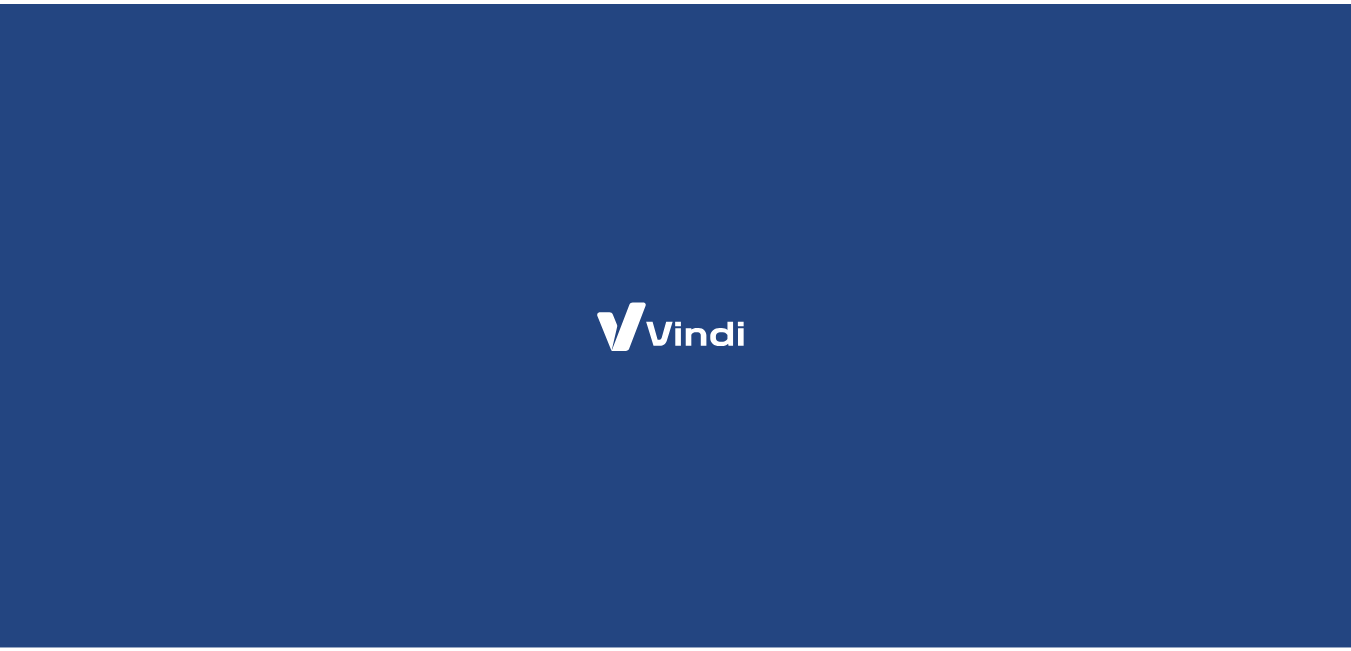scroll, scrollTop: 0, scrollLeft: 0, axis: both 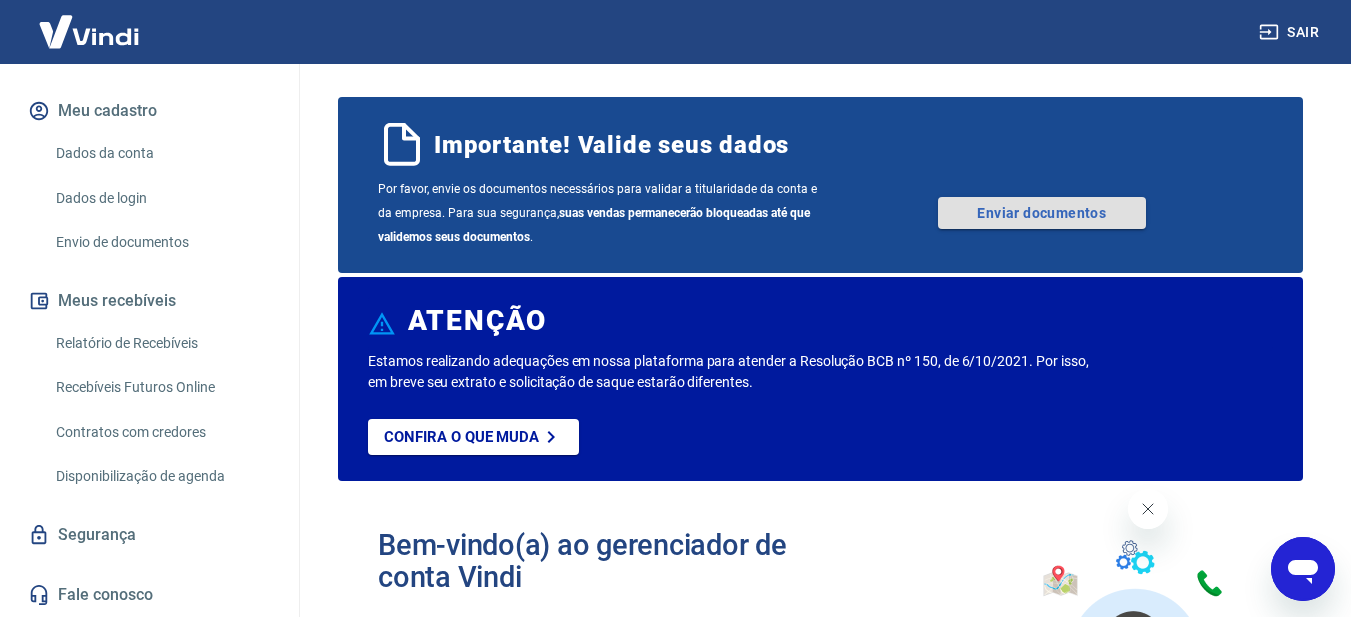 click on "Enviar documentos" at bounding box center (1042, 213) 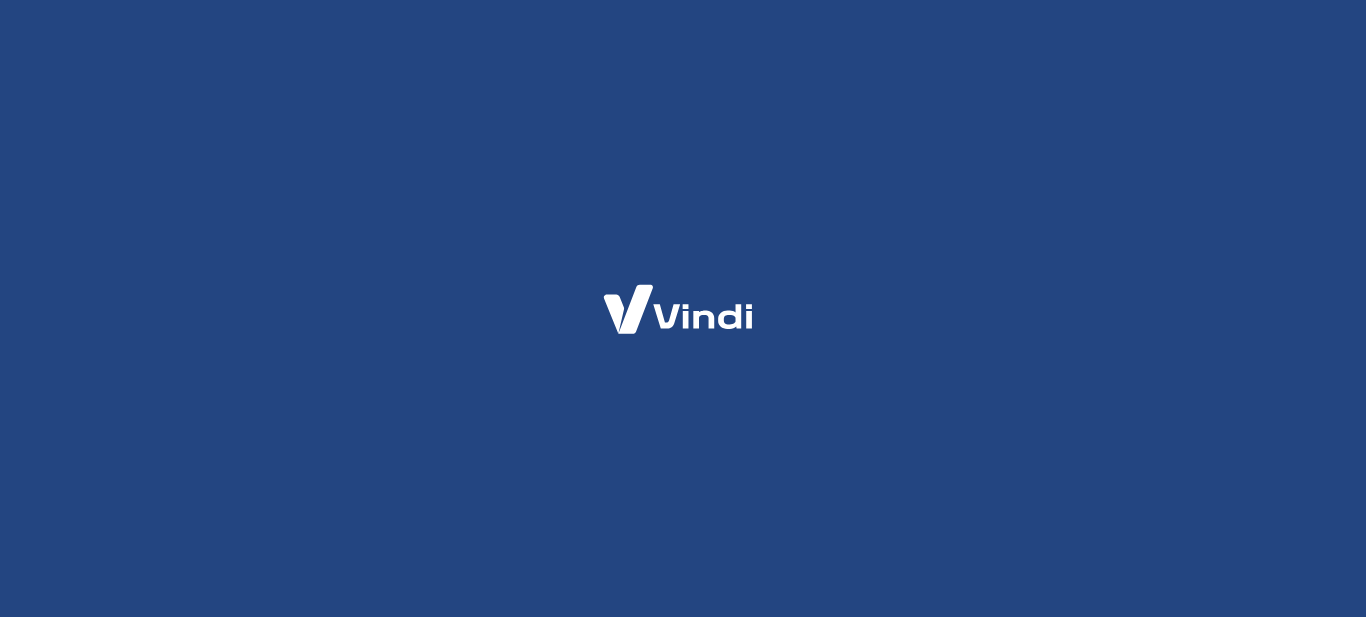 scroll, scrollTop: 0, scrollLeft: 0, axis: both 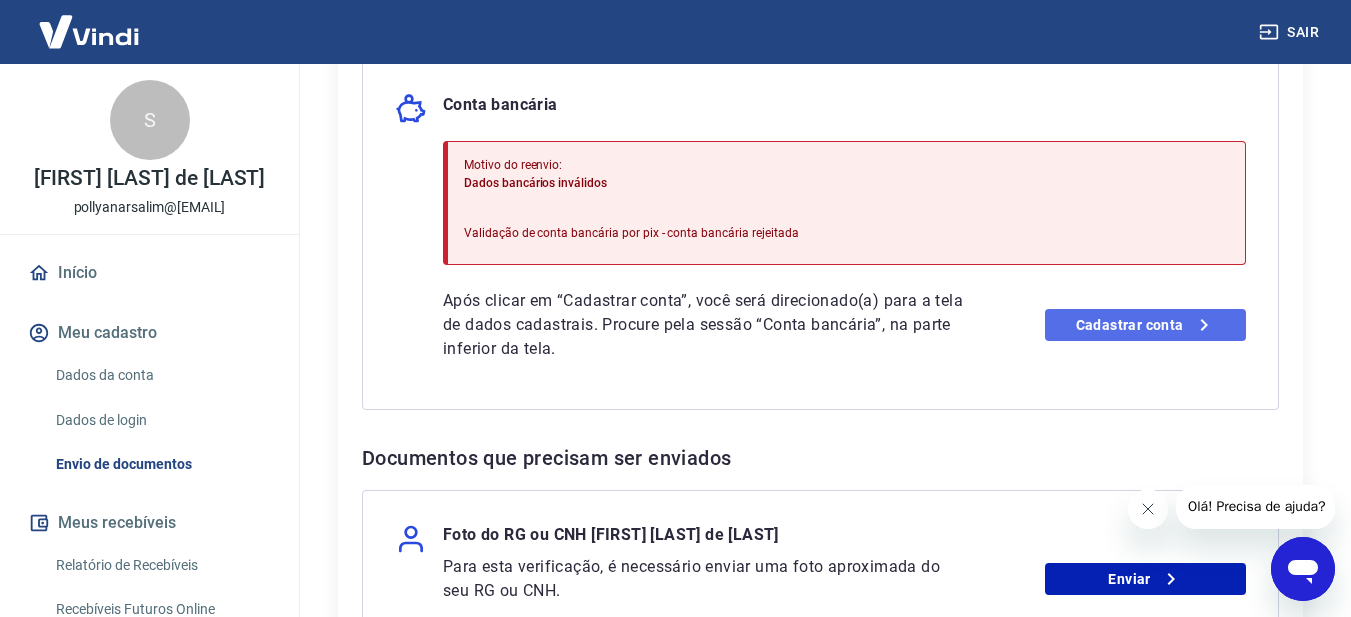click on "Cadastrar conta" at bounding box center (1145, 325) 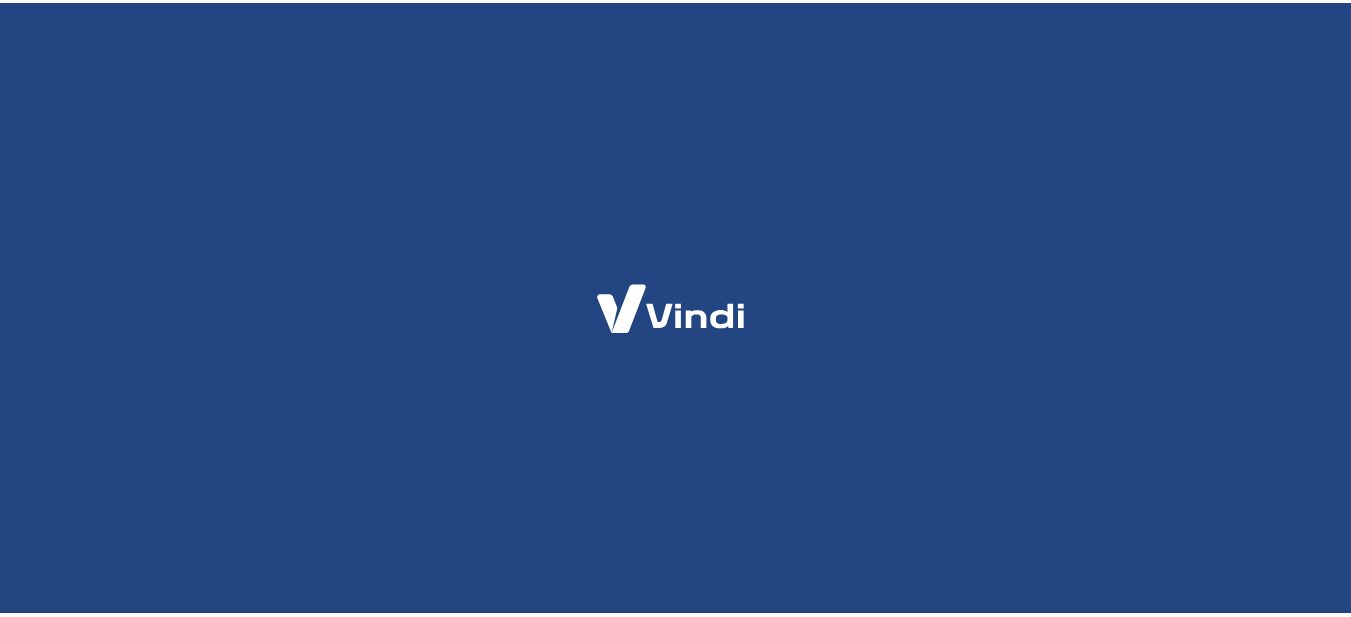 scroll, scrollTop: 0, scrollLeft: 0, axis: both 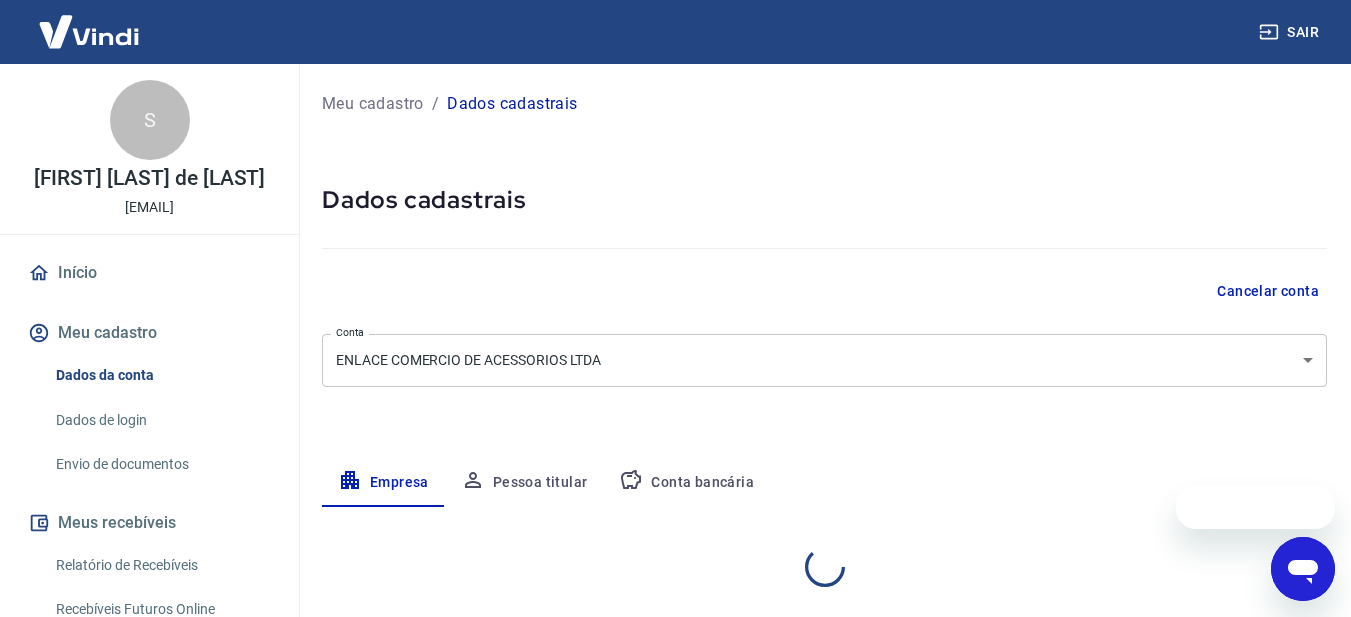 select on "ES" 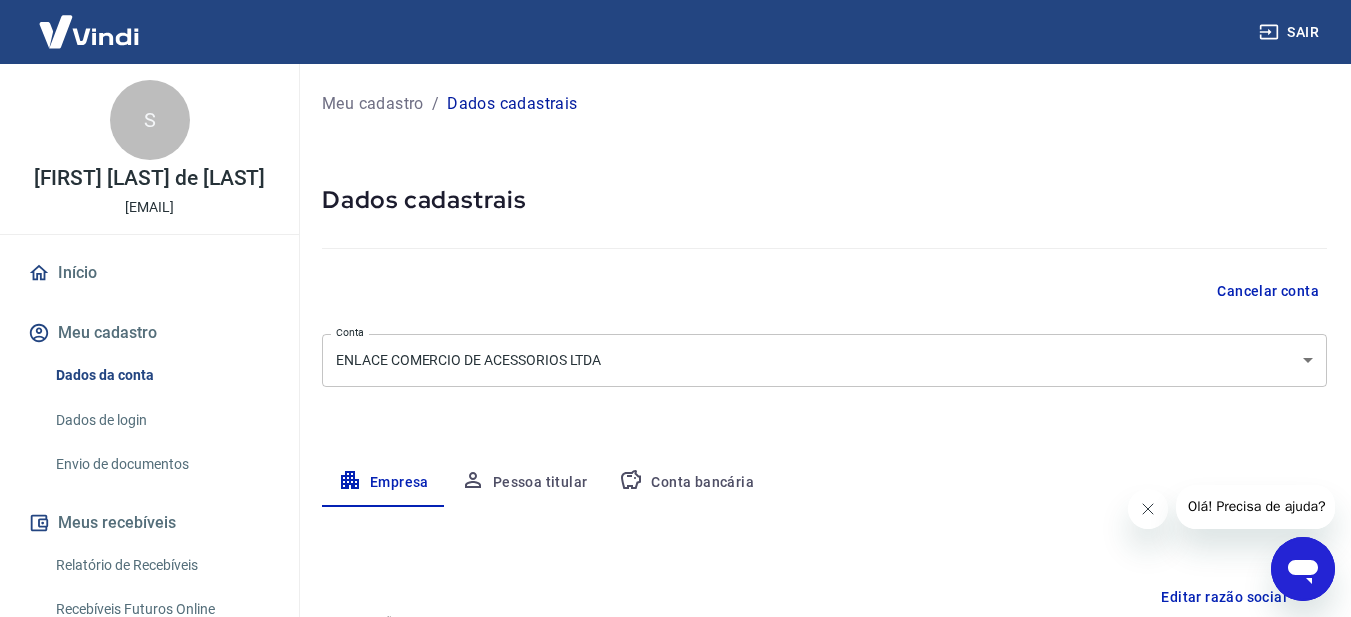 scroll, scrollTop: 200, scrollLeft: 0, axis: vertical 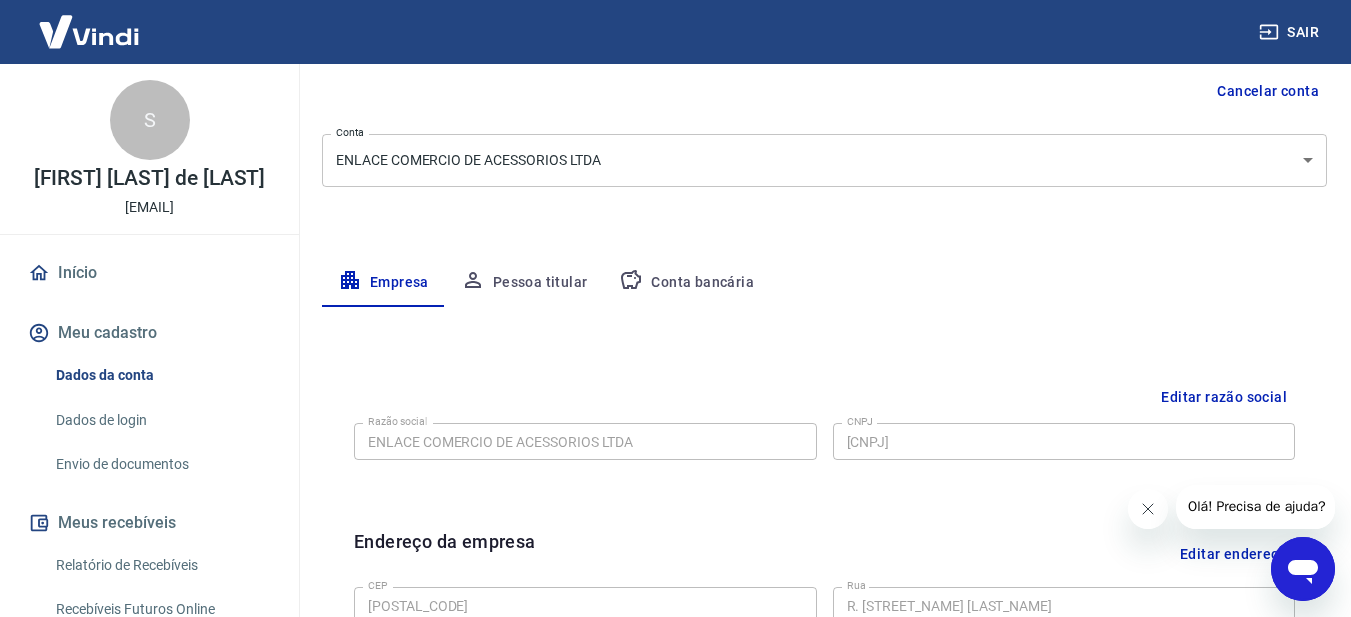 click on "Pessoa titular" at bounding box center (524, 283) 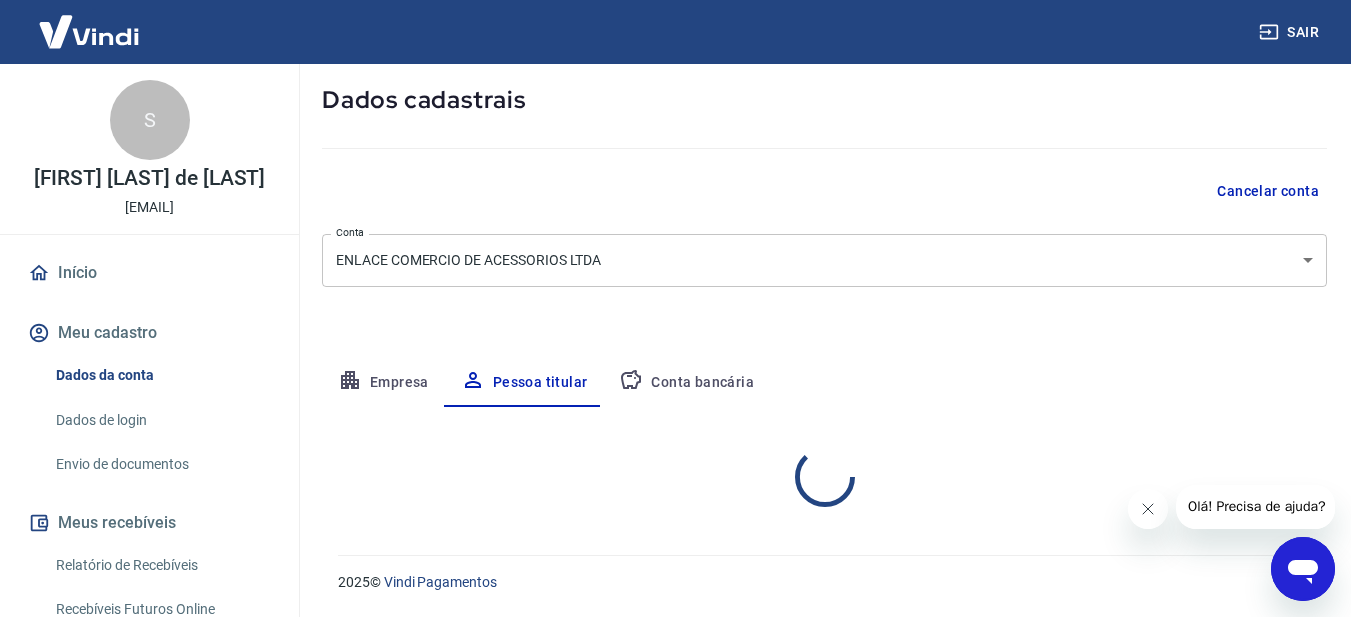 scroll, scrollTop: 183, scrollLeft: 0, axis: vertical 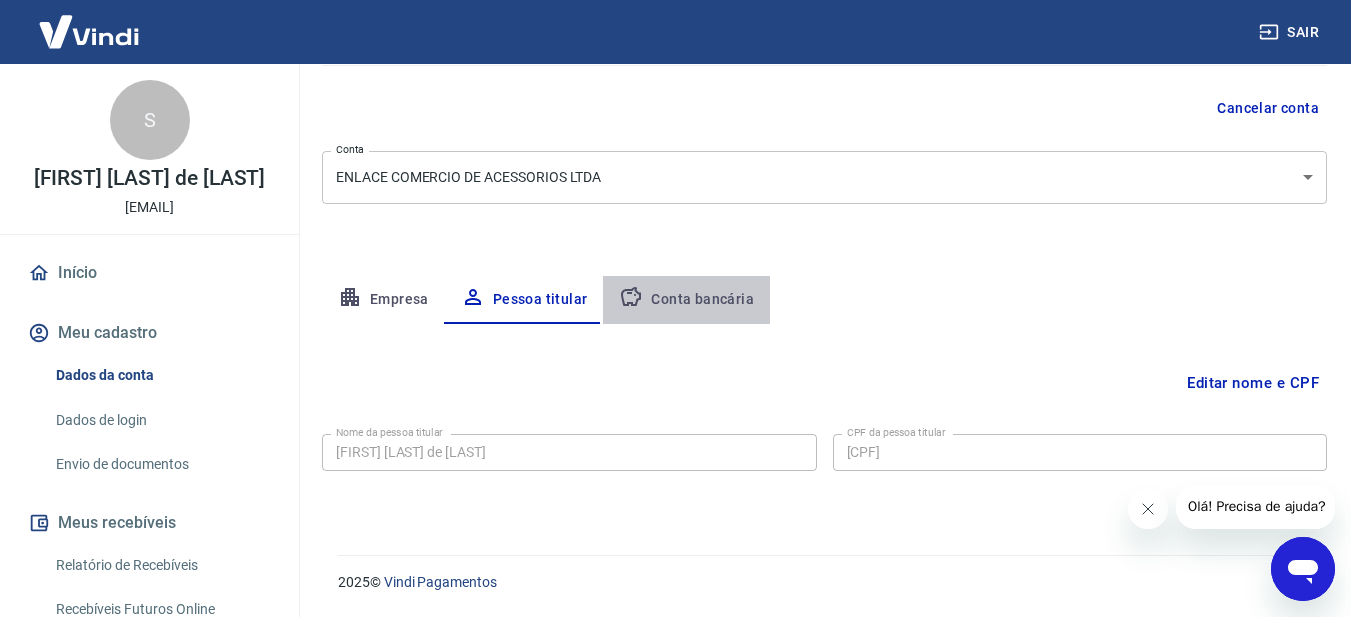 click on "Conta bancária" at bounding box center [686, 300] 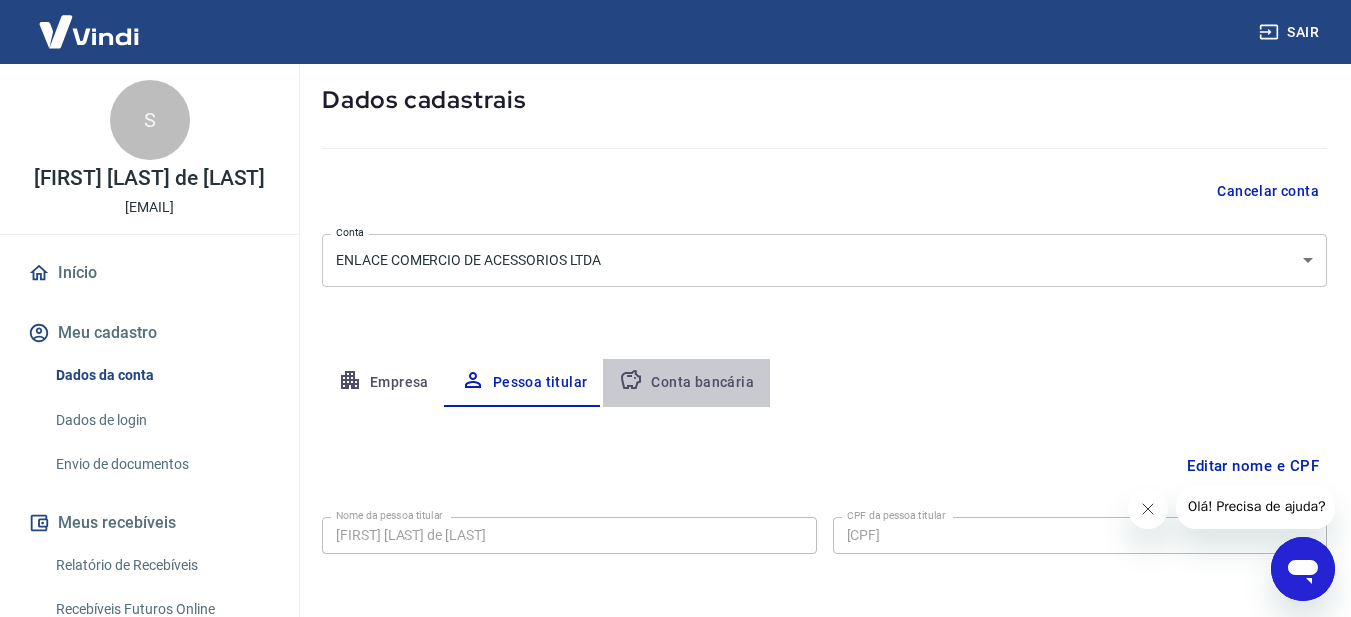 select on "1" 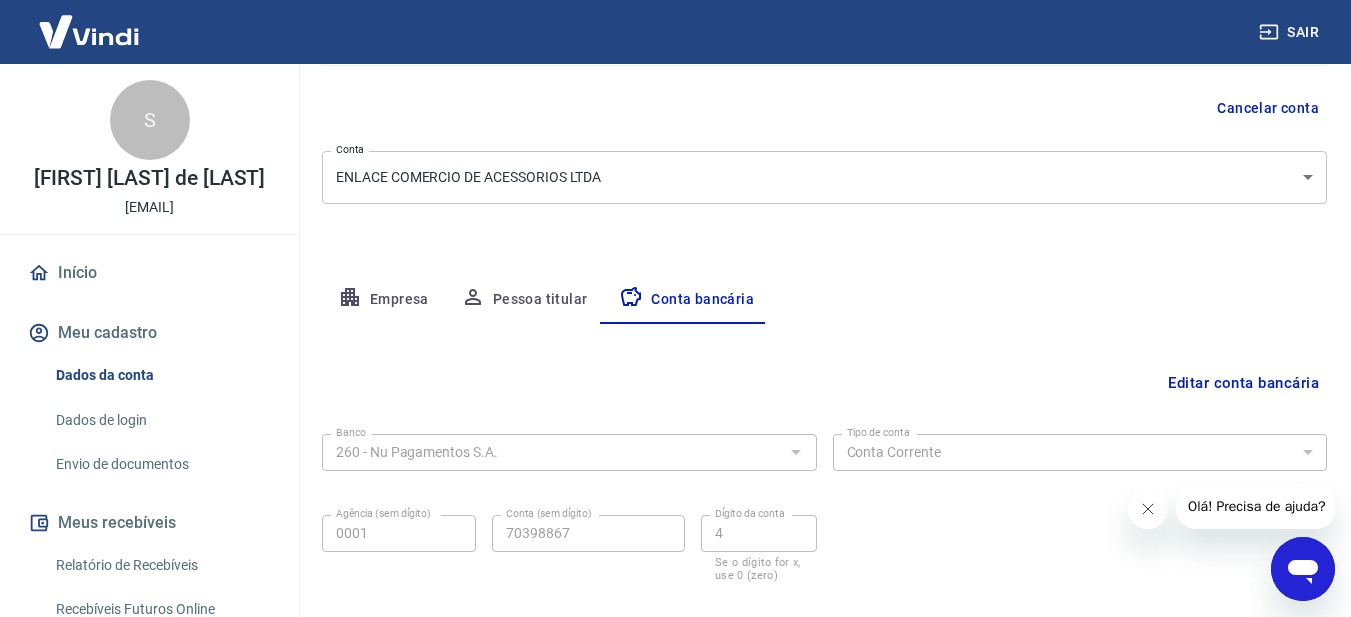 scroll, scrollTop: 294, scrollLeft: 0, axis: vertical 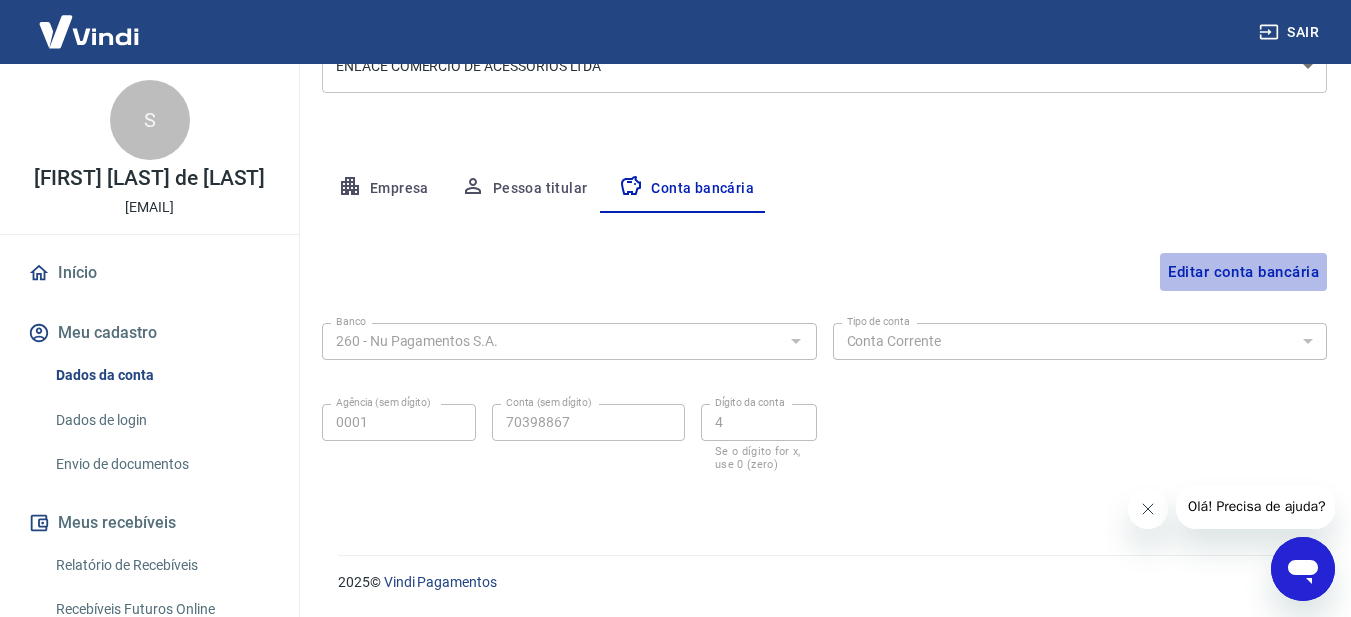 click on "Editar conta bancária" at bounding box center [1243, 272] 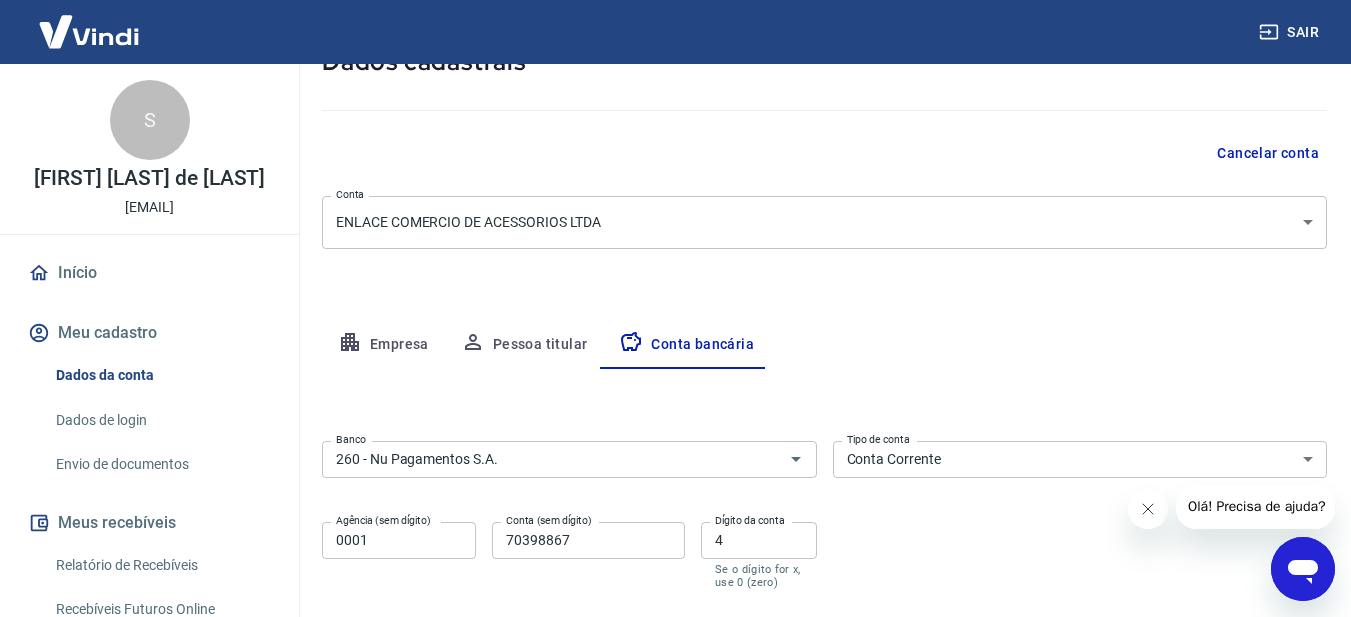 scroll, scrollTop: 0, scrollLeft: 0, axis: both 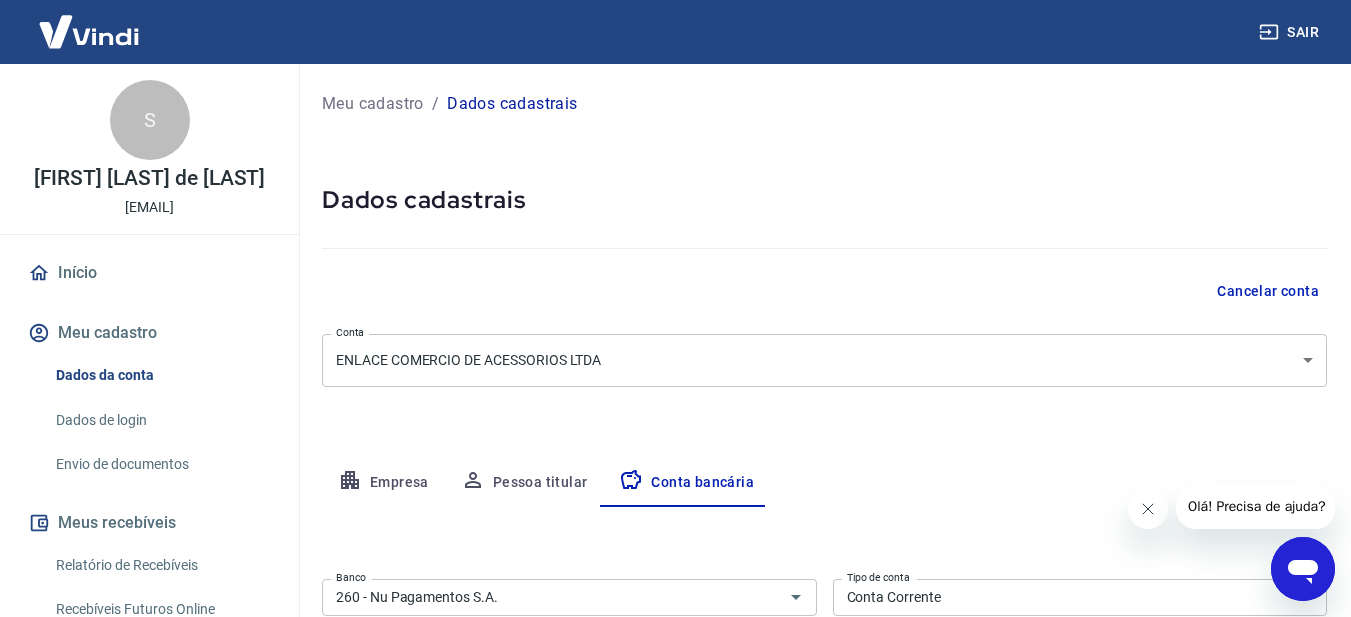 click on "Meu cadastro / Dados cadastrais Dados cadastrais Cancelar conta Conta ENLACE COMERCIO DE ACESSORIOS LTDA [object Object] Conta Empresa Pessoa titular Conta bancária Editar conta bancária Banco 260 - Nu Pagamentos S.A. Banco Tipo de conta Conta Corrente Conta Poupança Tipo de conta Agência (sem dígito) 0001 Agência (sem dígito) Conta (sem dígito) 70398867 Conta (sem dígito) Dígito da conta 4 Dígito da conta Se o dígito for x, use 0 (zero) Atenção Ao cadastrar uma nova conta bancária, faremos um crédito de valor simbólico na conta bancária informada. Este crédito é apenas para verificação de segurança e será feito automaticamente após a alteração da conta. Salvar Cancelar" at bounding box center [824, 516] 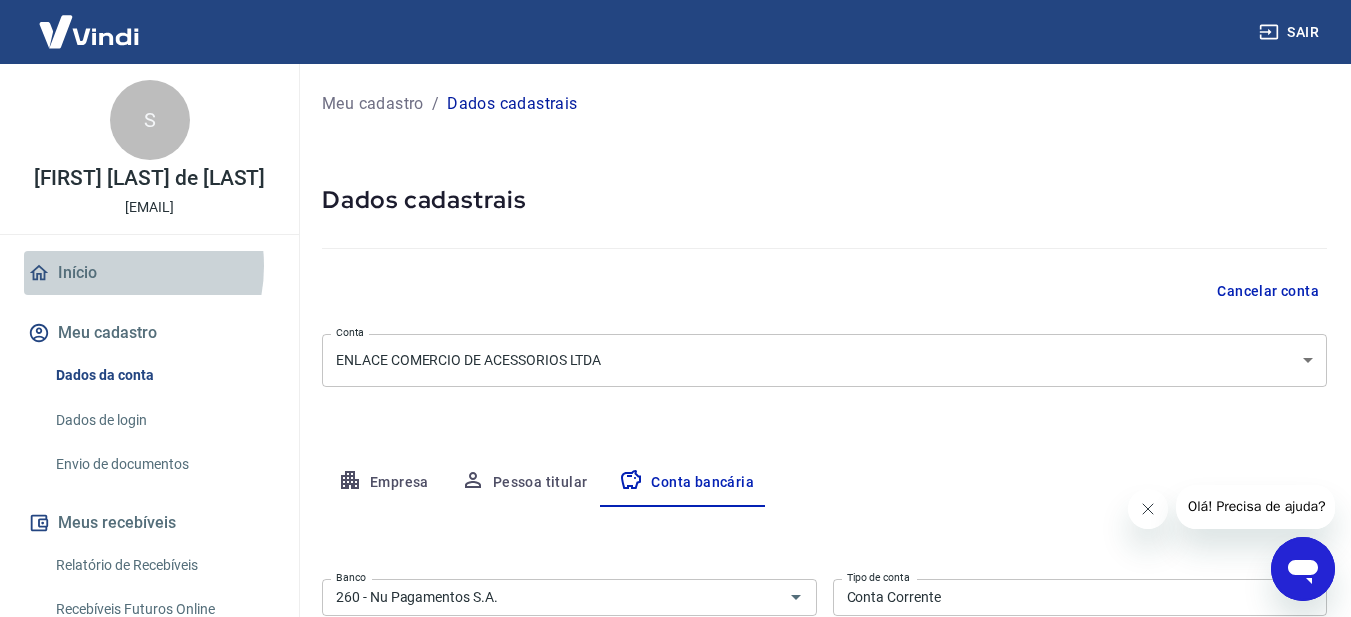 click on "Início" at bounding box center [149, 273] 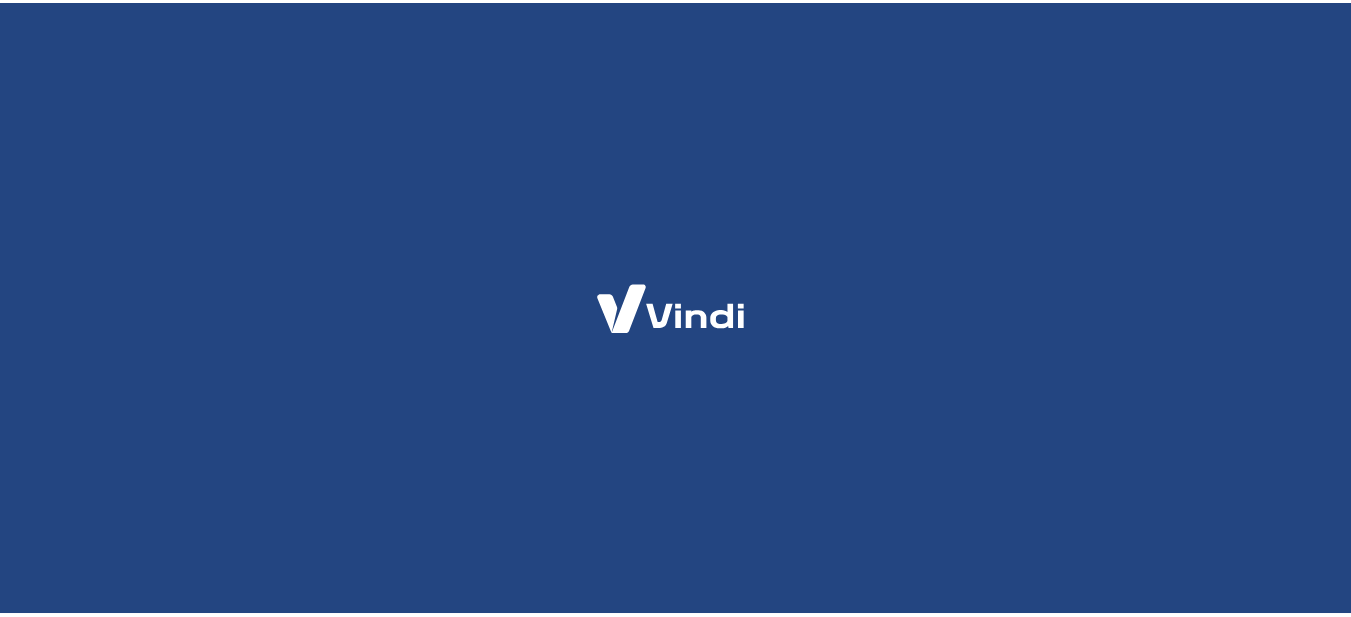 scroll, scrollTop: 0, scrollLeft: 0, axis: both 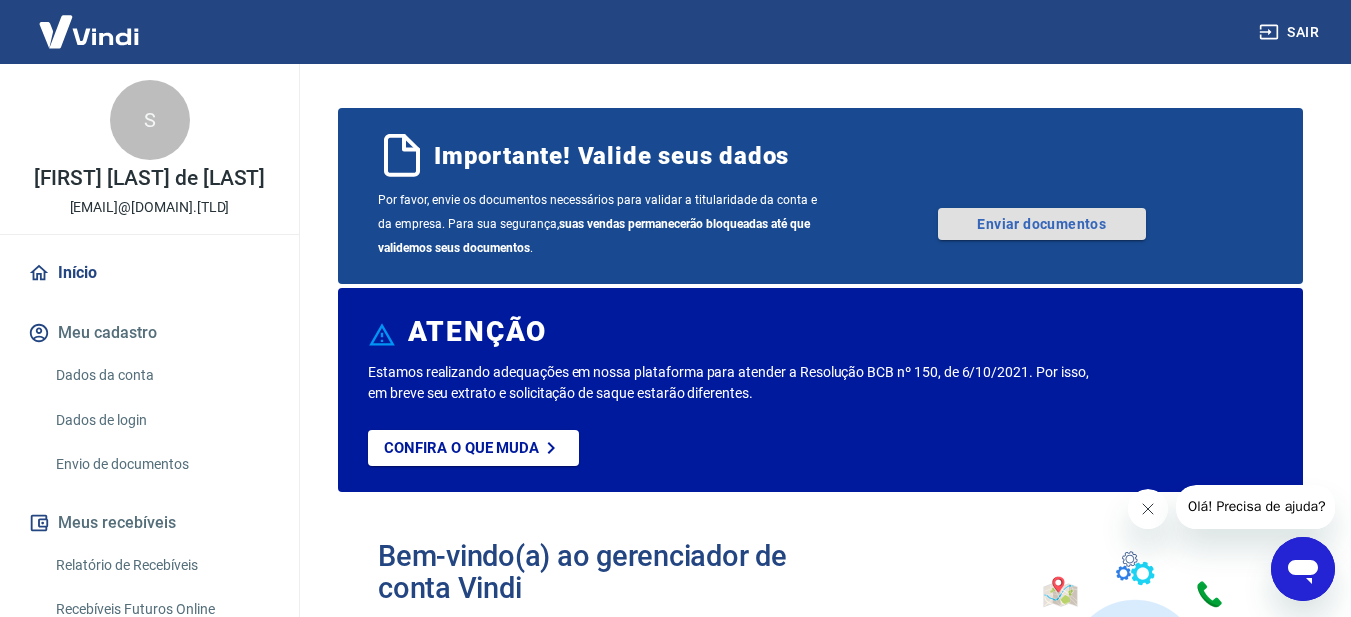 click on "Enviar documentos" at bounding box center [1042, 224] 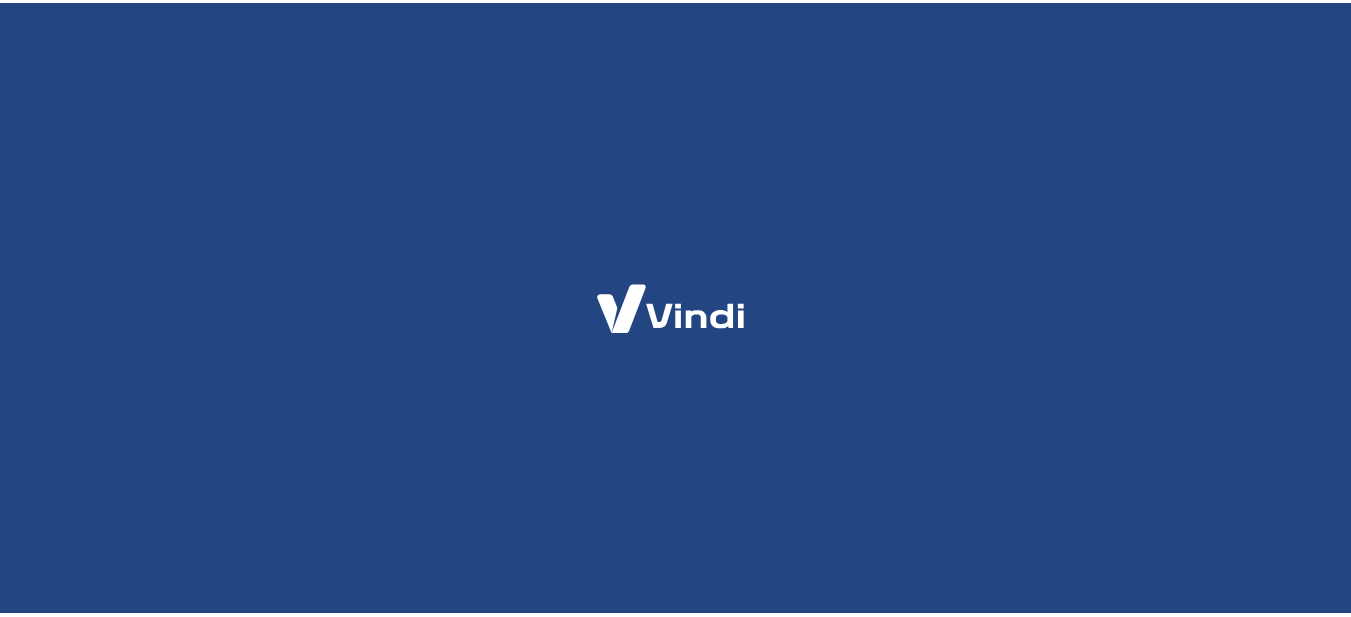 scroll, scrollTop: 0, scrollLeft: 0, axis: both 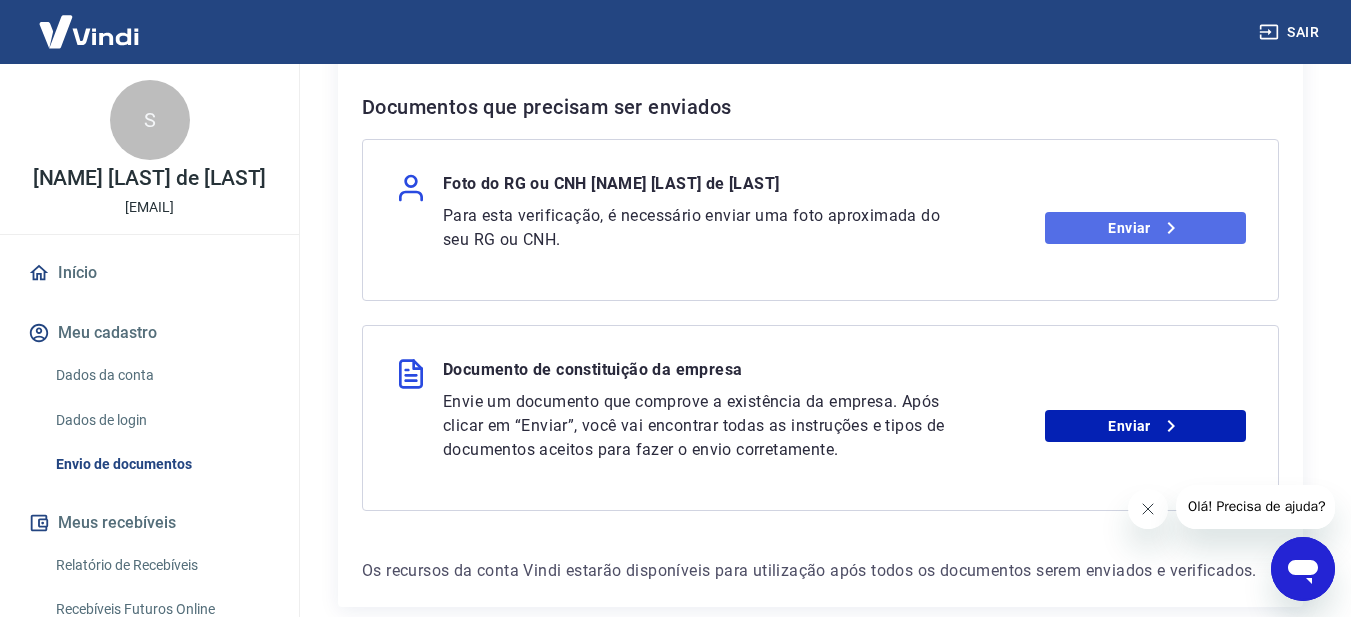 click on "Enviar" at bounding box center [1145, 228] 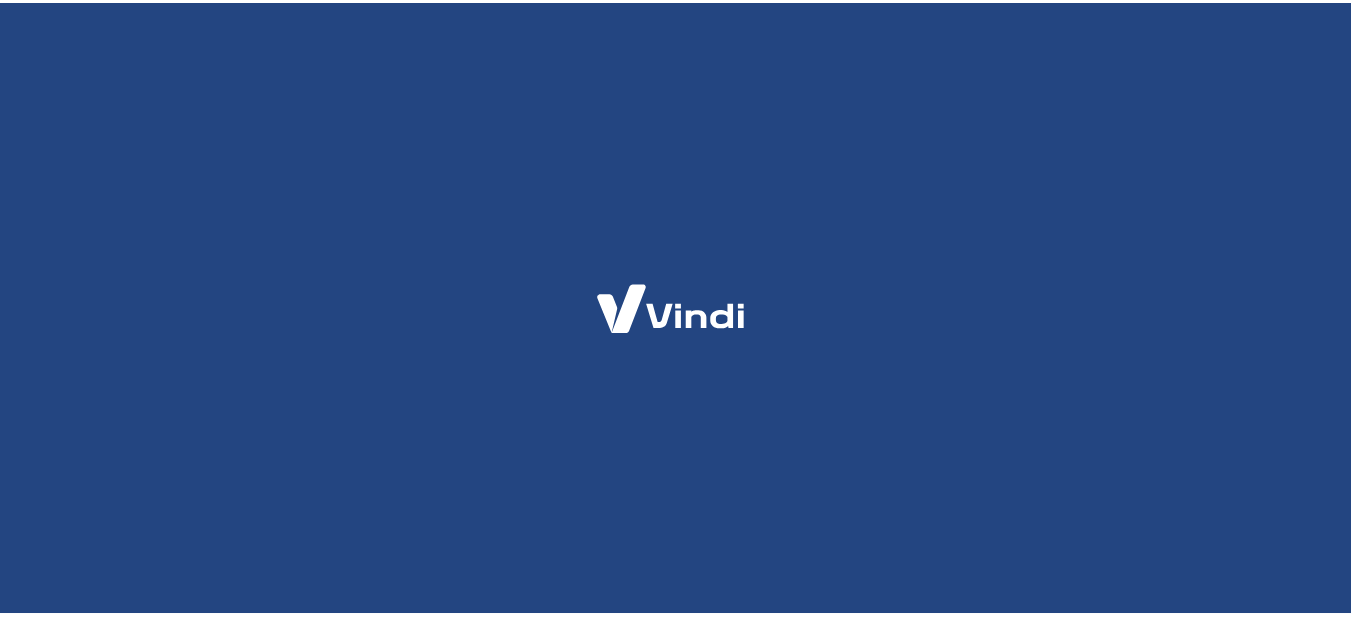 scroll, scrollTop: 0, scrollLeft: 0, axis: both 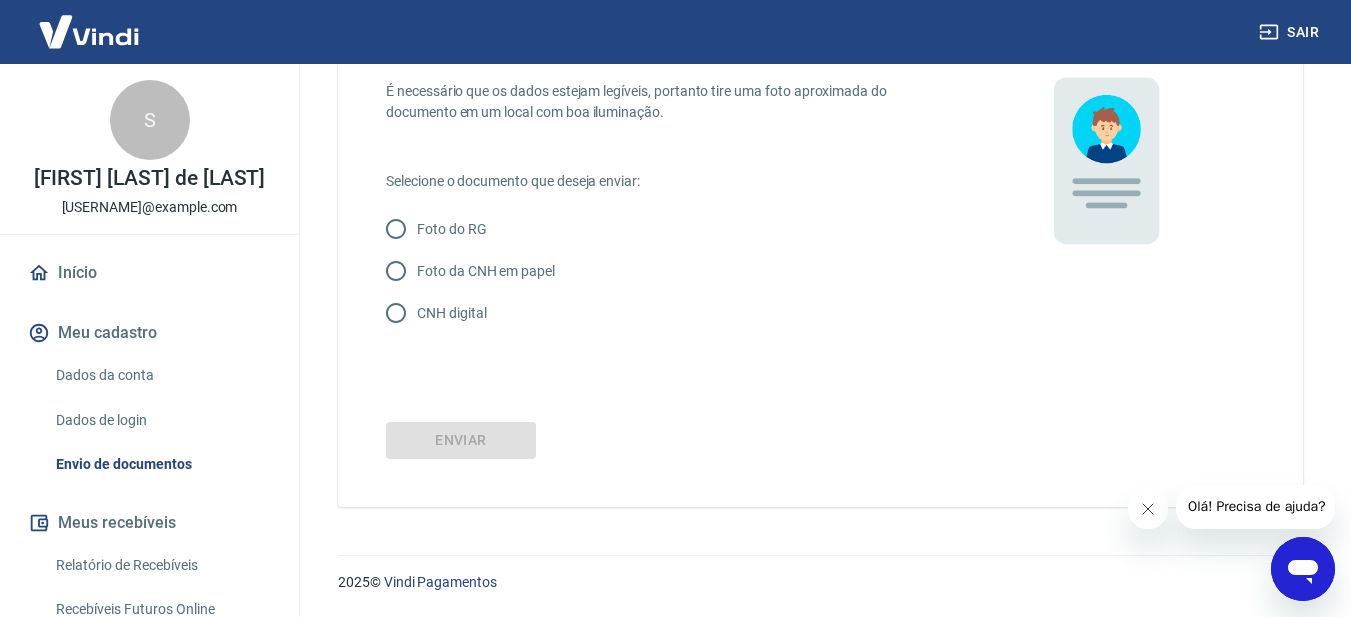 click on "Foto do RG" at bounding box center [452, 229] 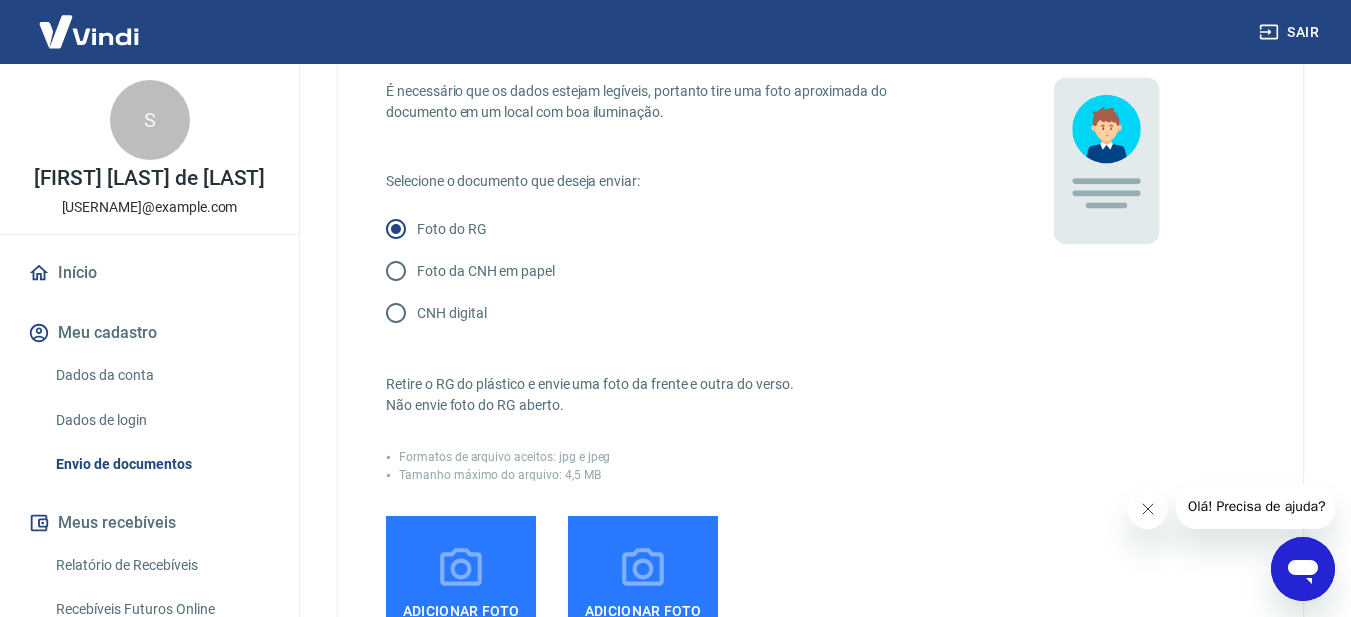 scroll, scrollTop: 260, scrollLeft: 0, axis: vertical 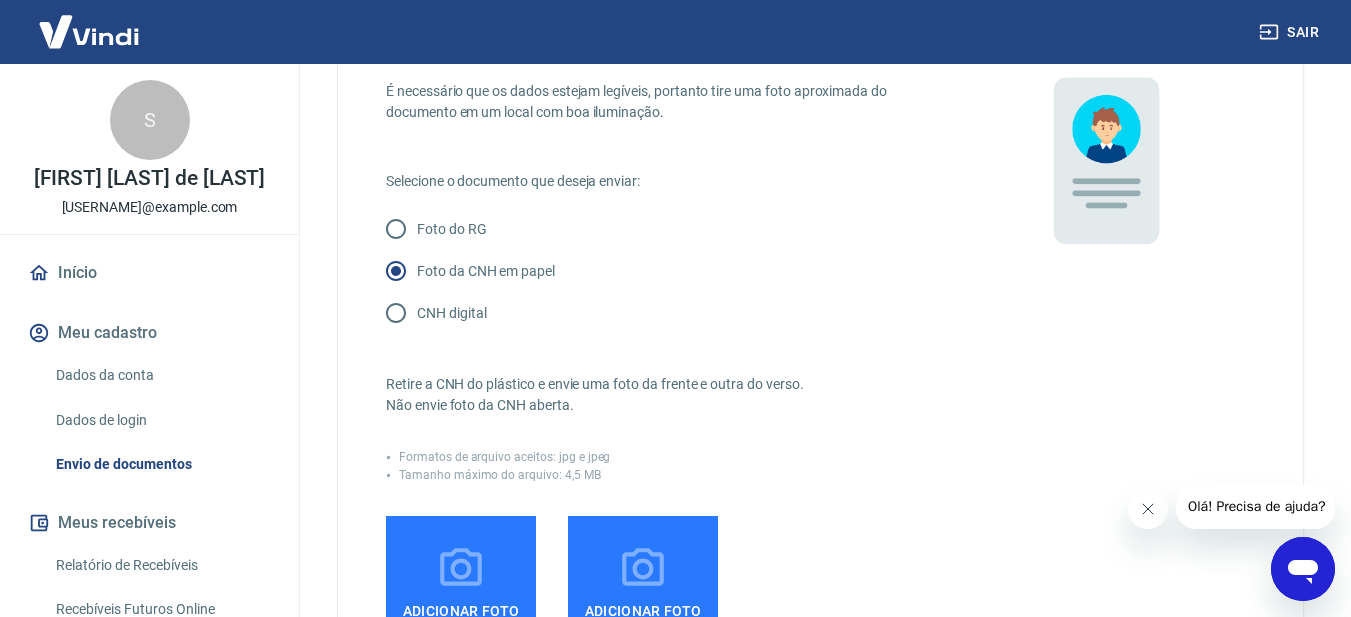 click on "Foto do RG" at bounding box center (452, 229) 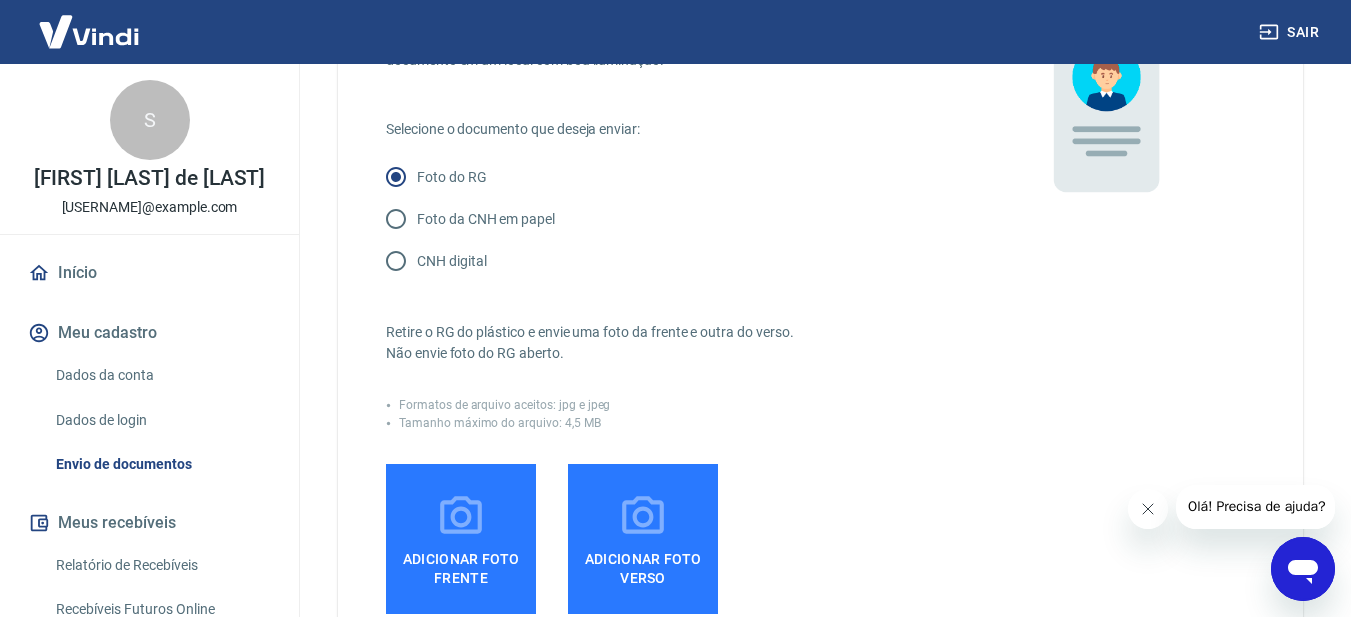 scroll, scrollTop: 112, scrollLeft: 0, axis: vertical 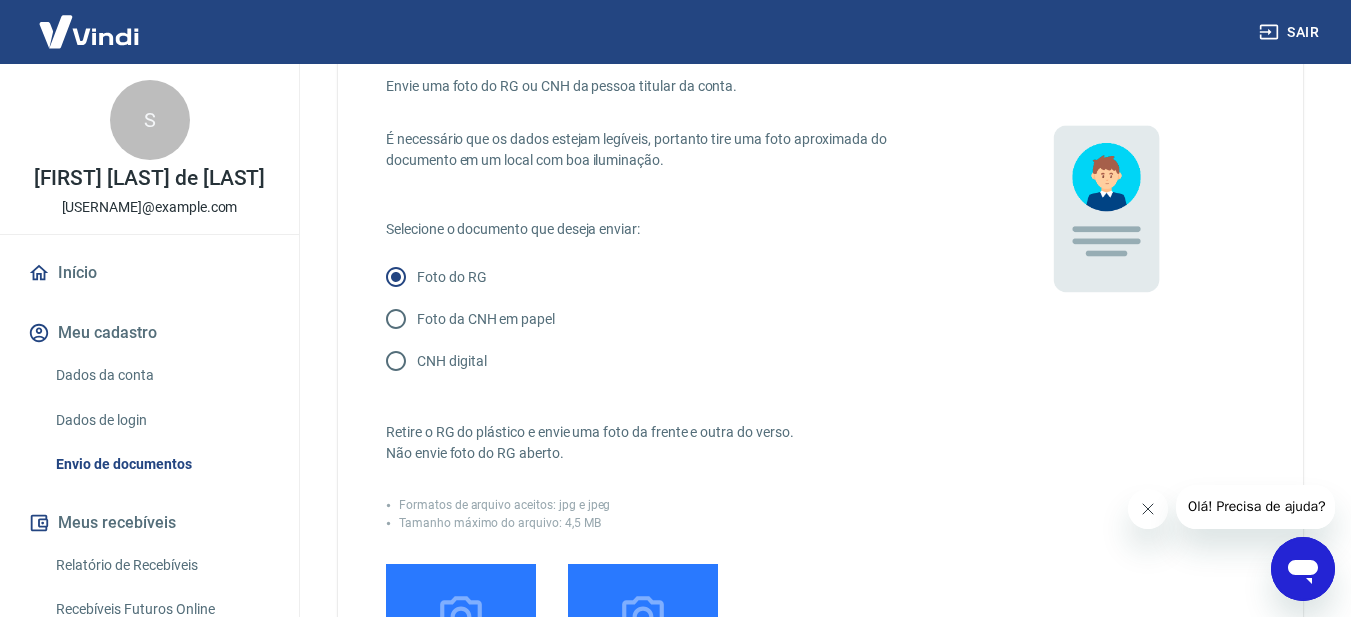 click on "Foto da CNH em papel" at bounding box center (486, 319) 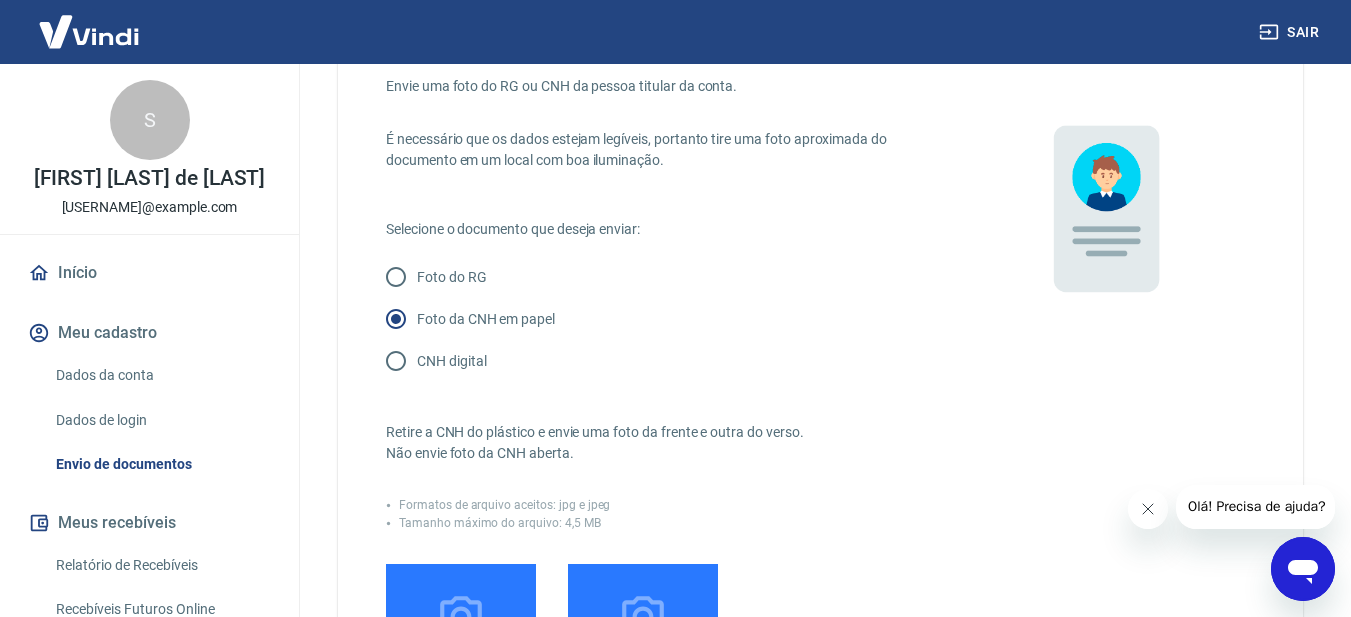 scroll, scrollTop: 312, scrollLeft: 0, axis: vertical 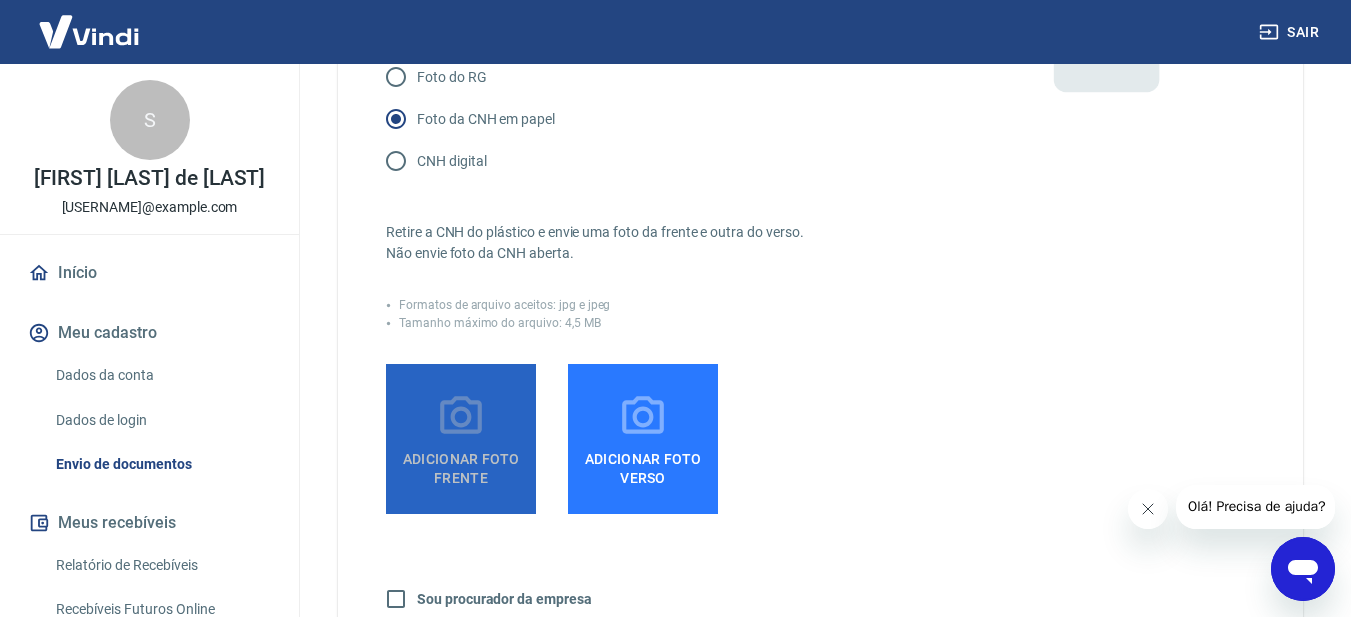 click on "Adicionar foto frente" at bounding box center [461, 464] 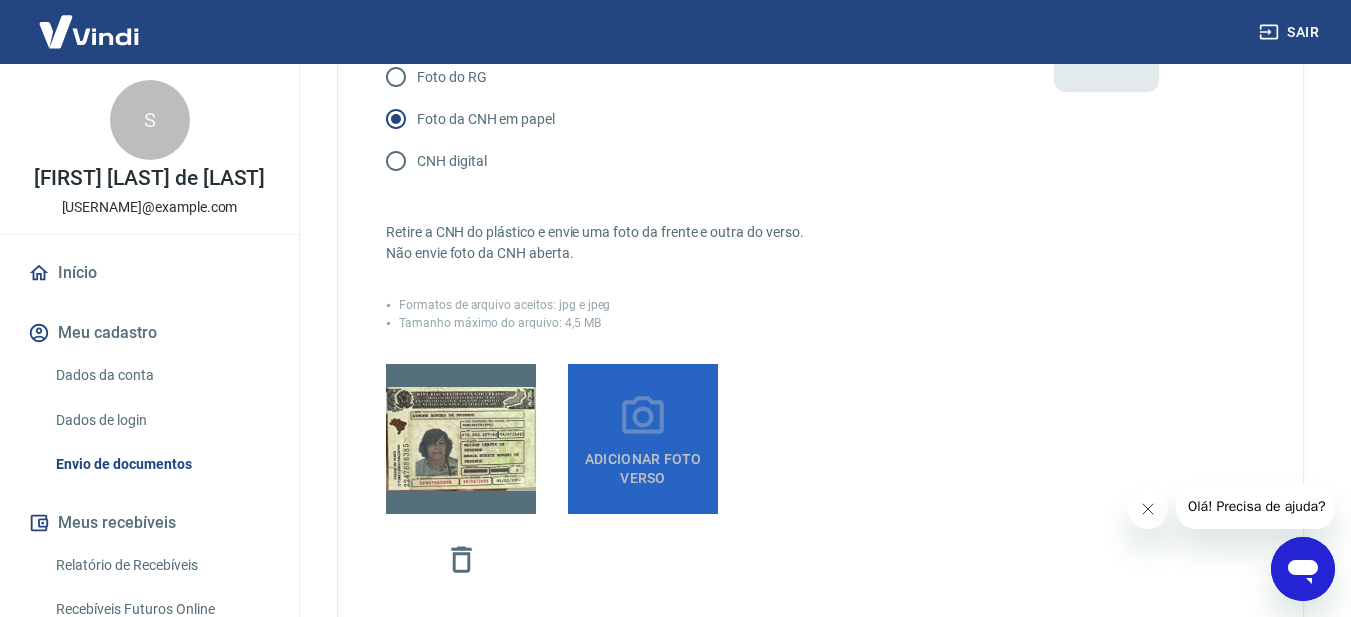 click on "Adicionar foto verso" at bounding box center [643, 464] 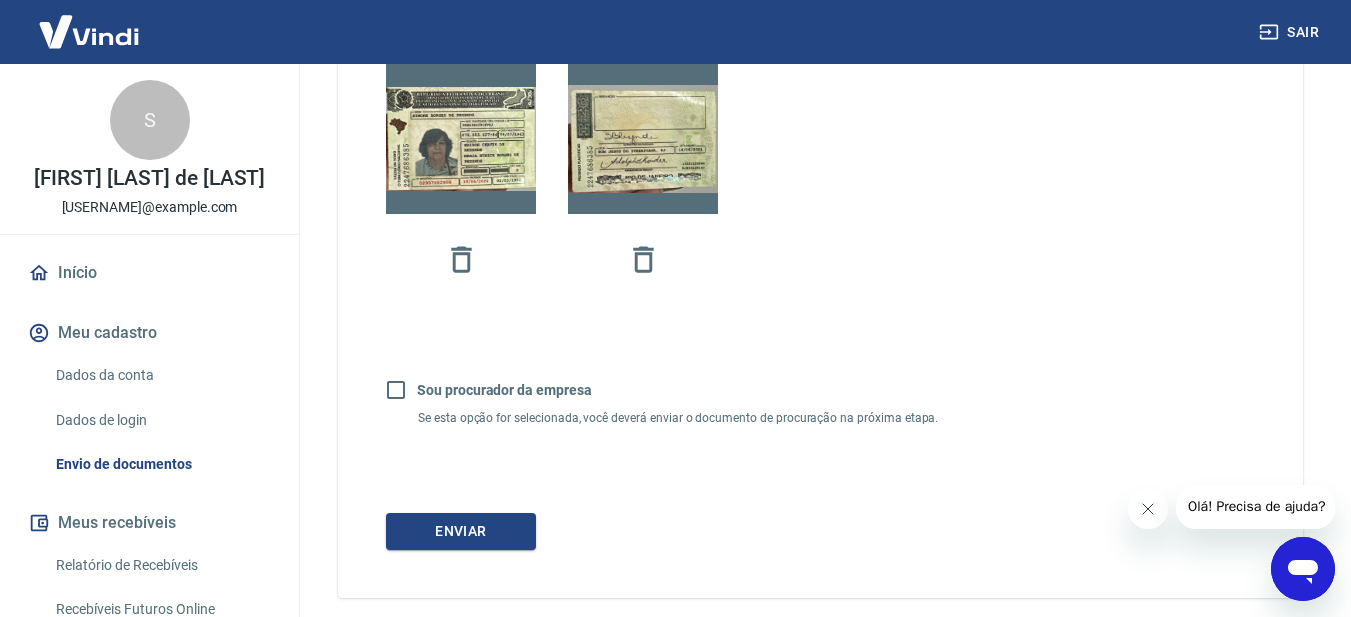 scroll, scrollTop: 703, scrollLeft: 0, axis: vertical 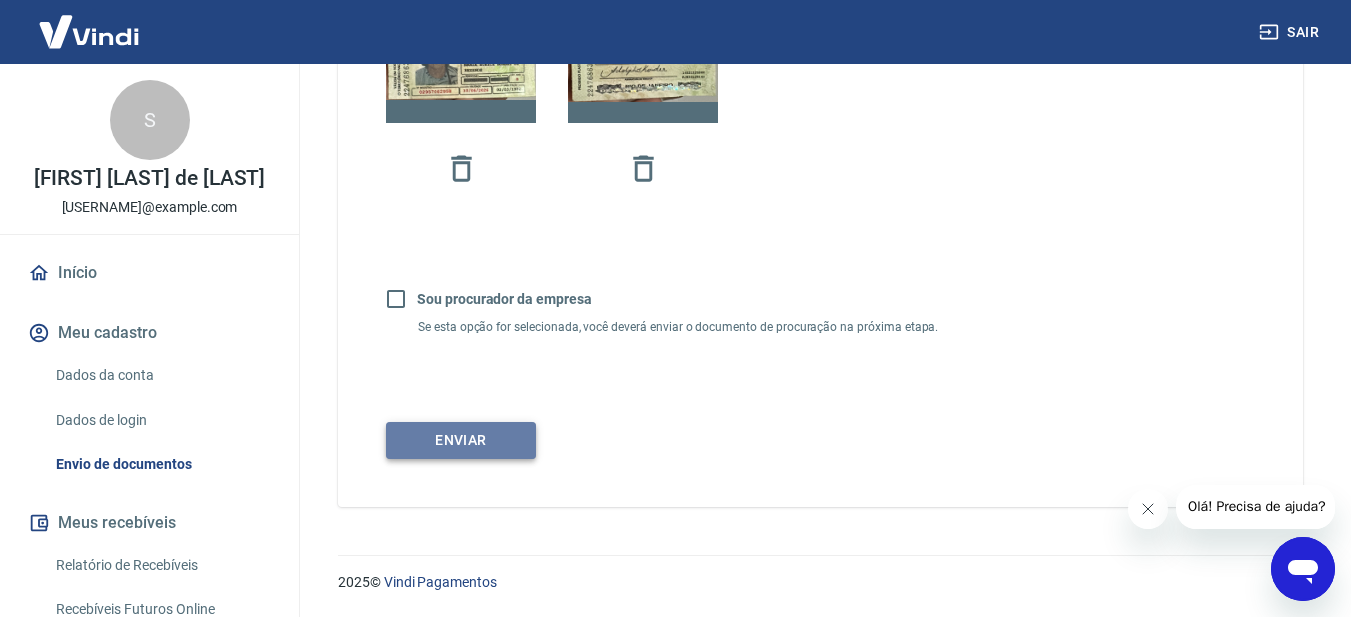click on "Enviar" at bounding box center (461, 440) 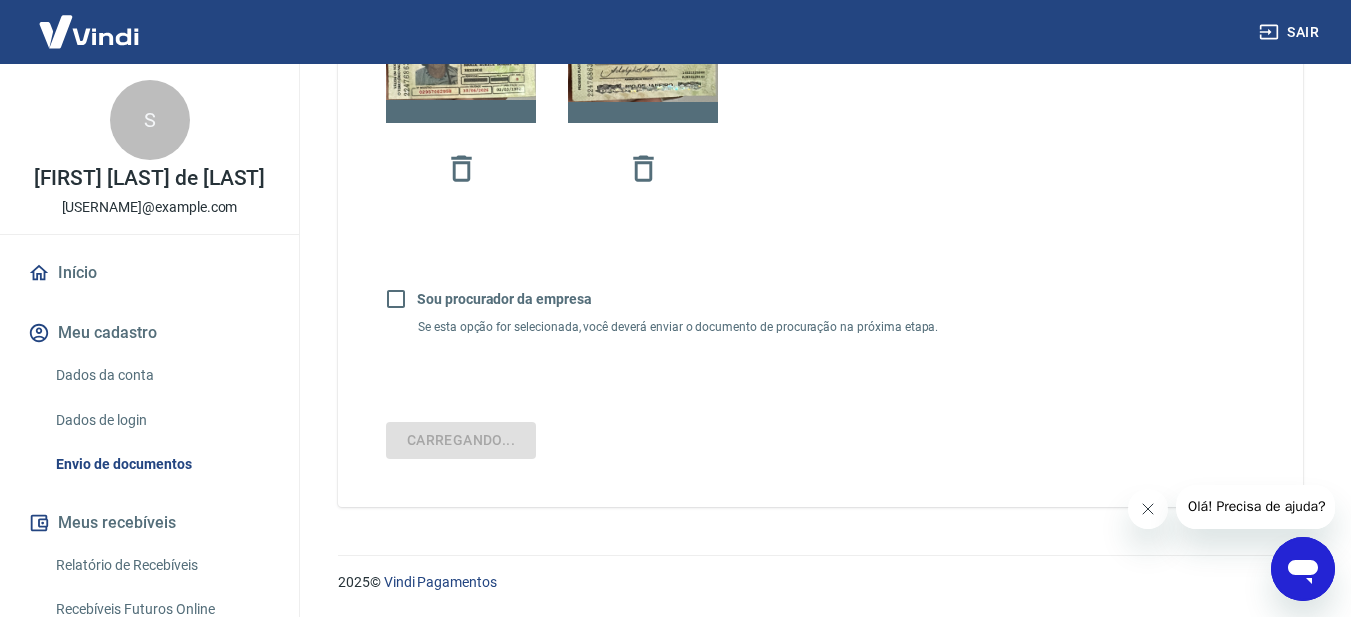 scroll, scrollTop: 77, scrollLeft: 0, axis: vertical 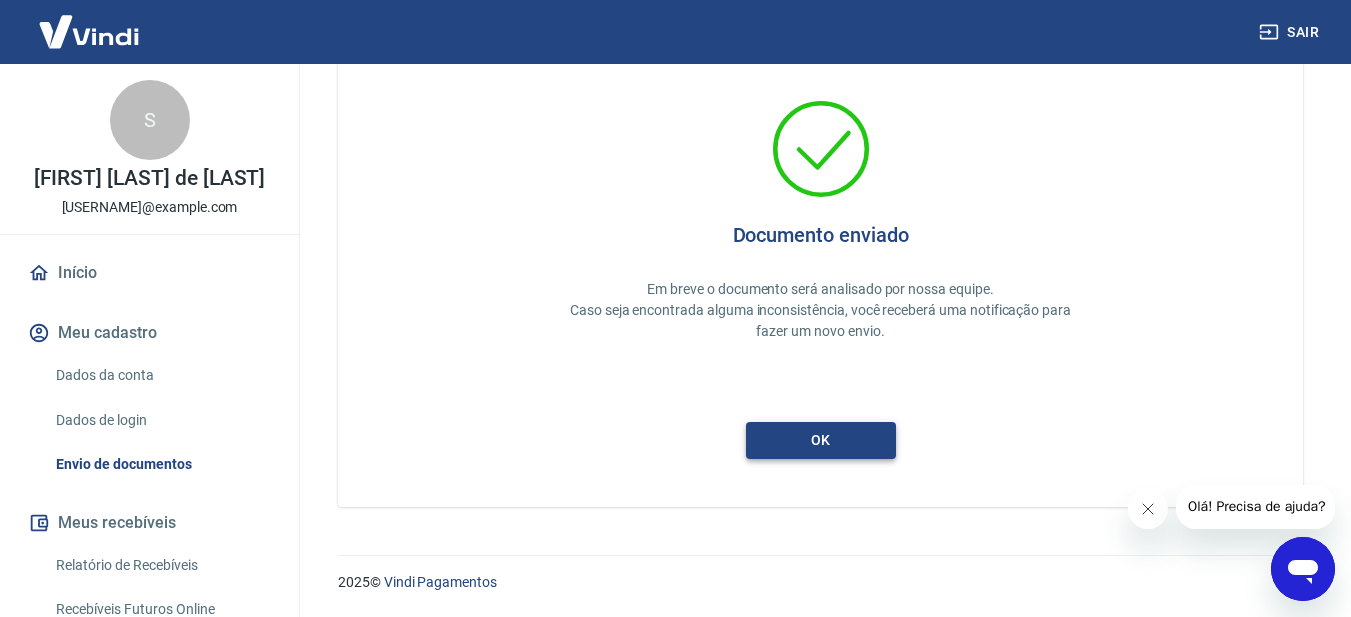 click on "ok" at bounding box center (821, 440) 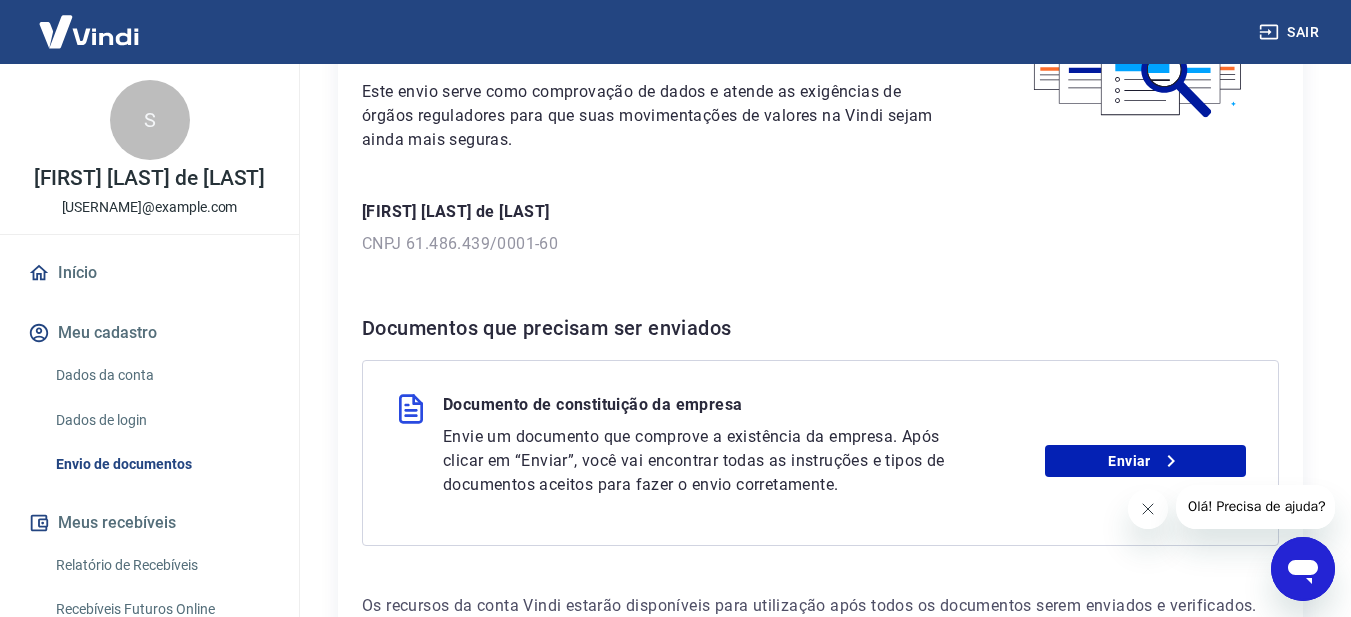 scroll, scrollTop: 335, scrollLeft: 0, axis: vertical 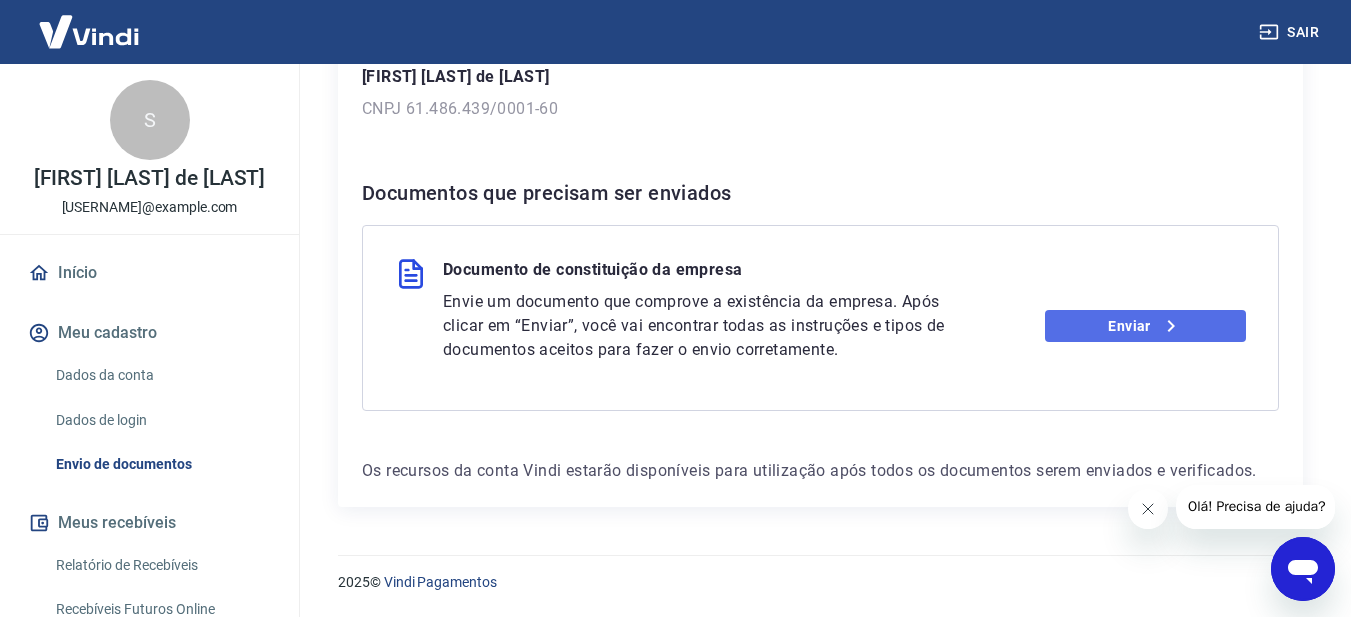 click on "Enviar" at bounding box center (1145, 326) 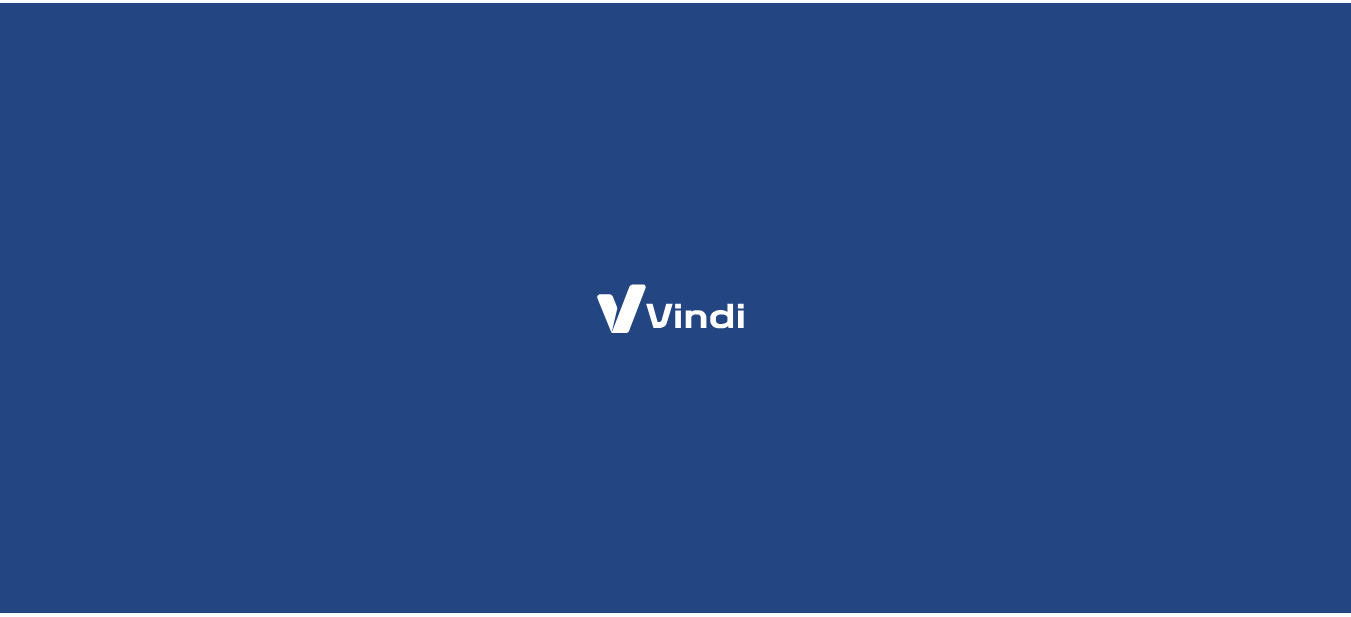 scroll, scrollTop: 0, scrollLeft: 0, axis: both 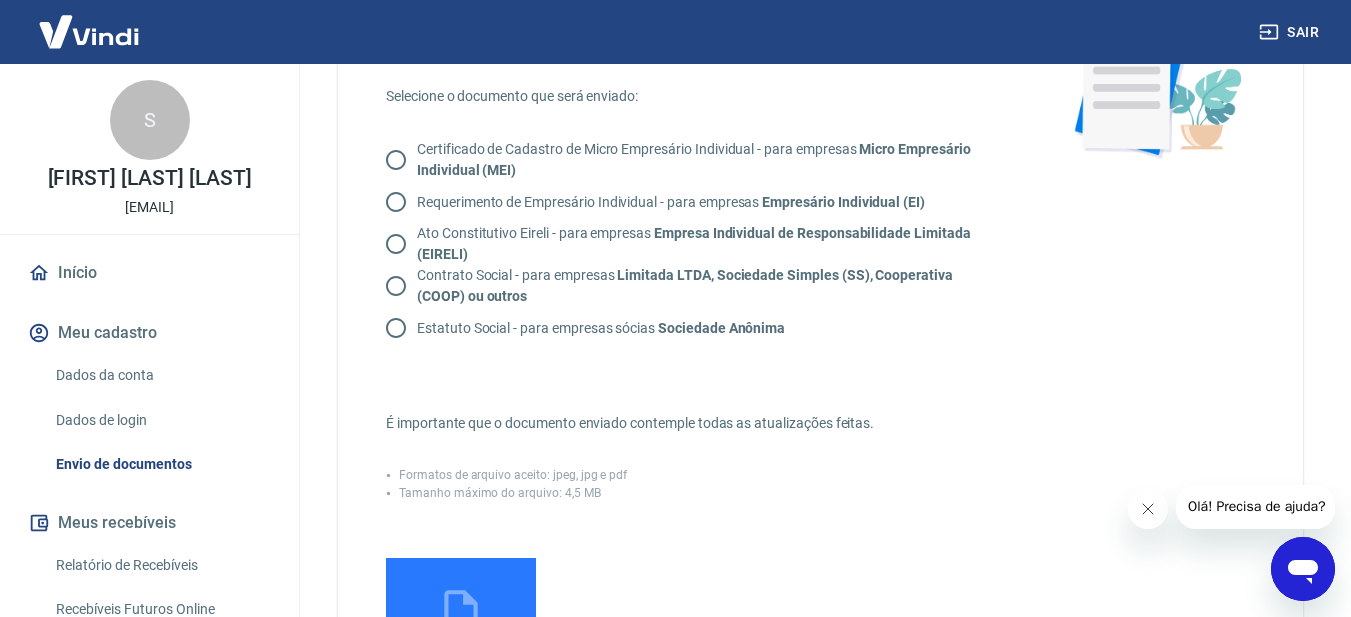 click on "Limitada LTDA, Sociedade Simples (SS), Cooperativa (COOP) ou outros" at bounding box center (685, 285) 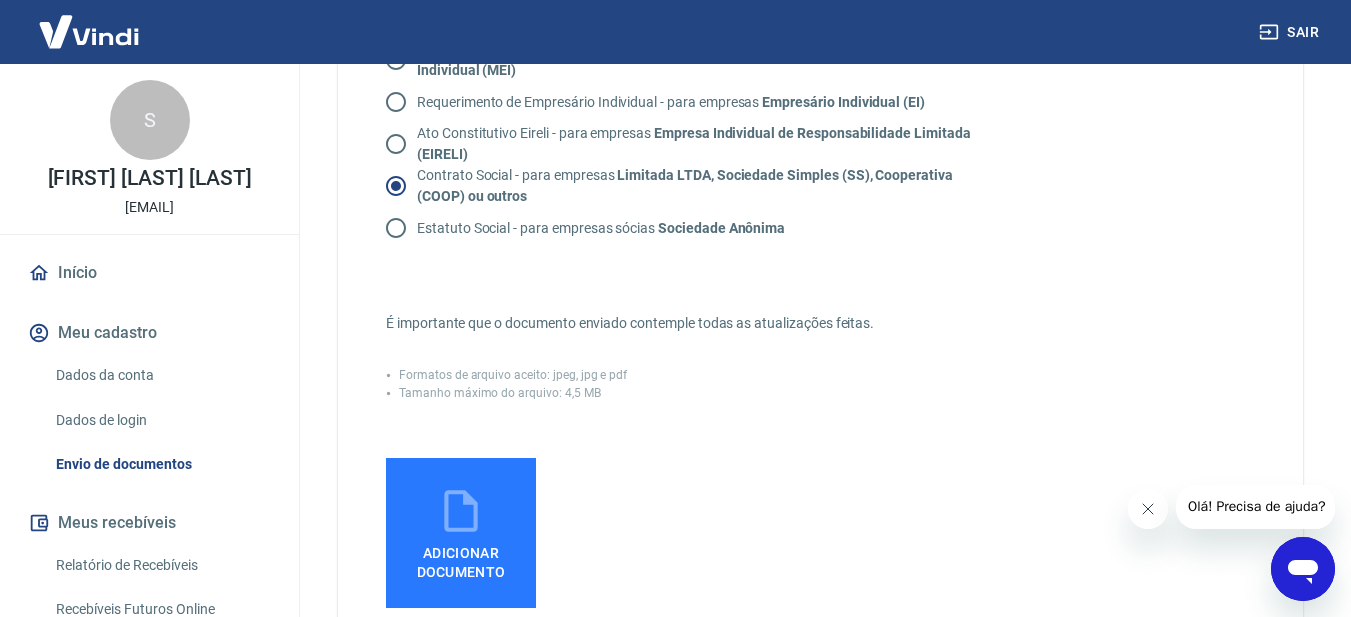 scroll, scrollTop: 500, scrollLeft: 0, axis: vertical 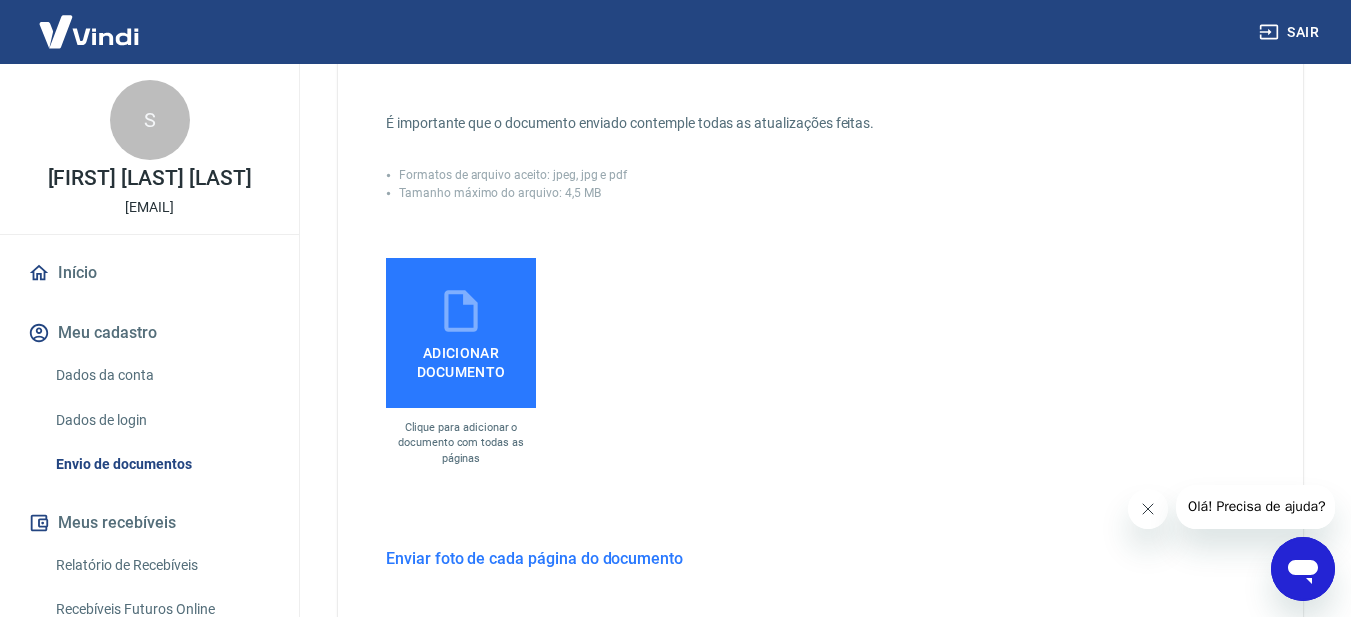 click on "Adicionar documento" at bounding box center (461, 333) 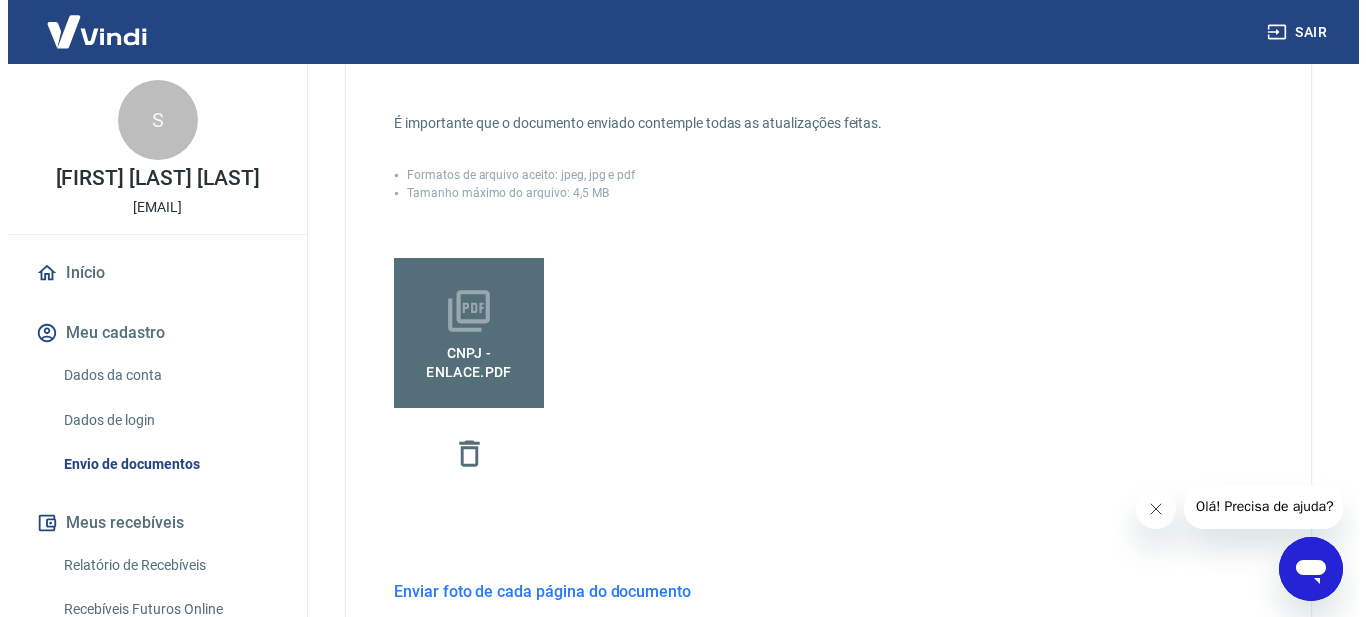 scroll, scrollTop: 770, scrollLeft: 0, axis: vertical 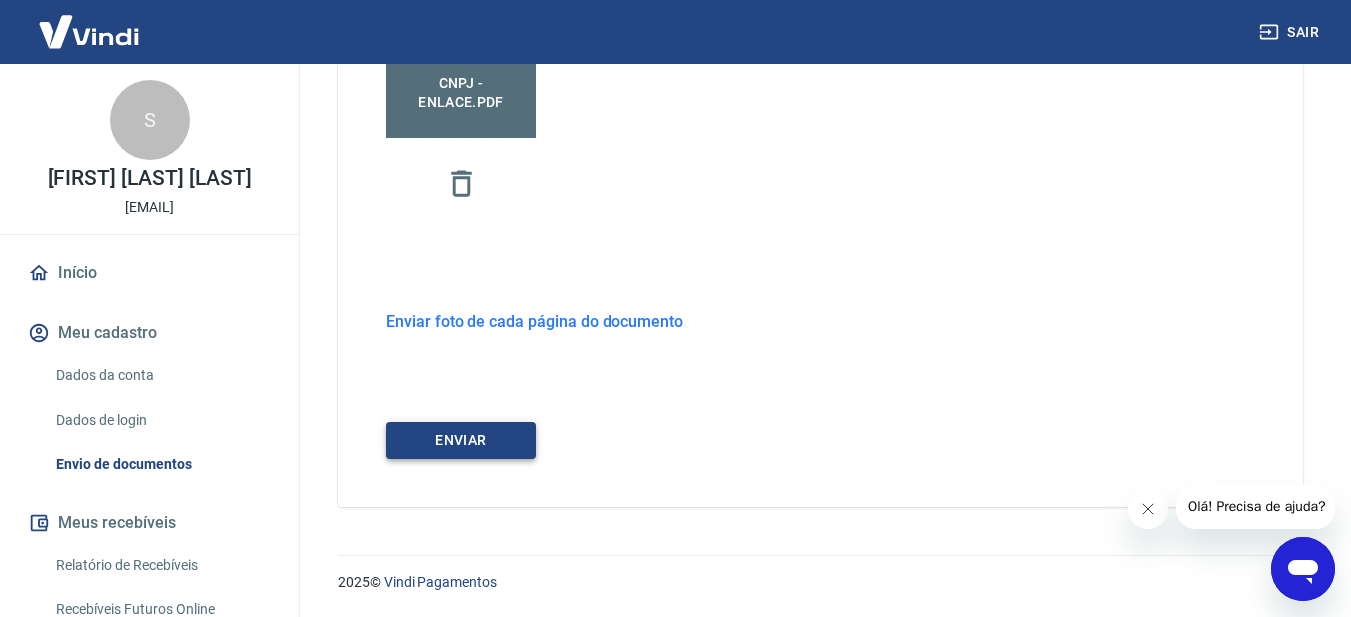 click on "ENVIAR" at bounding box center [461, 440] 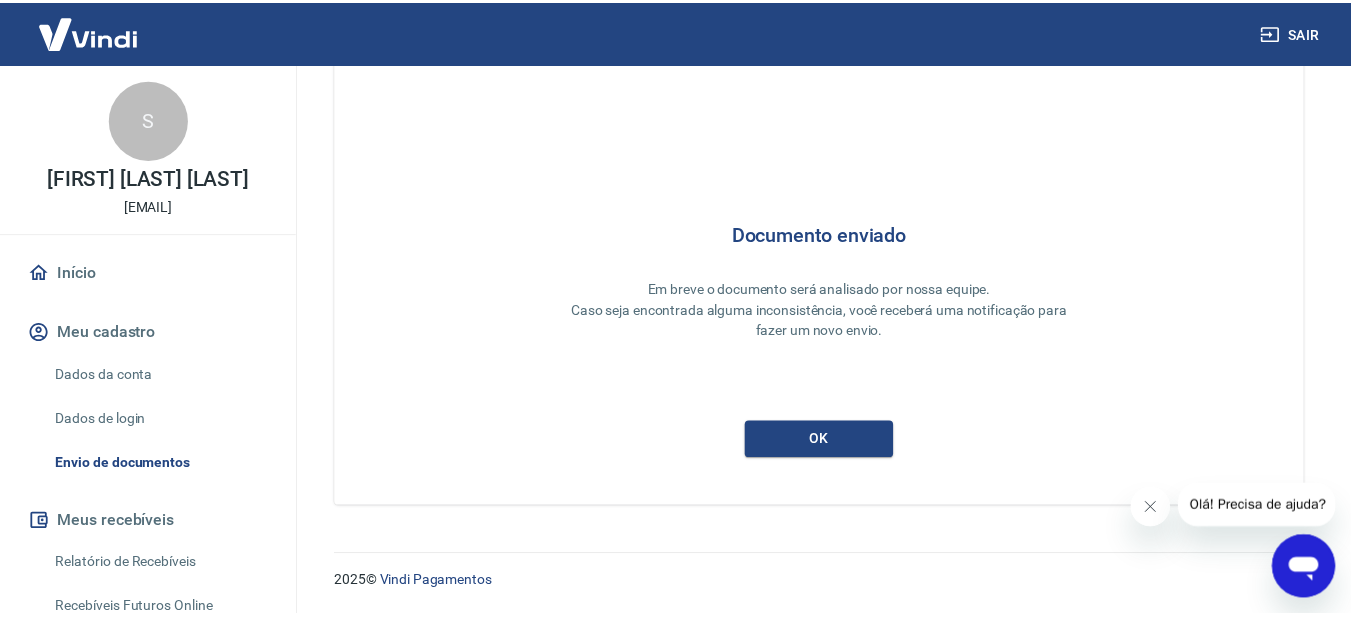 scroll, scrollTop: 77, scrollLeft: 0, axis: vertical 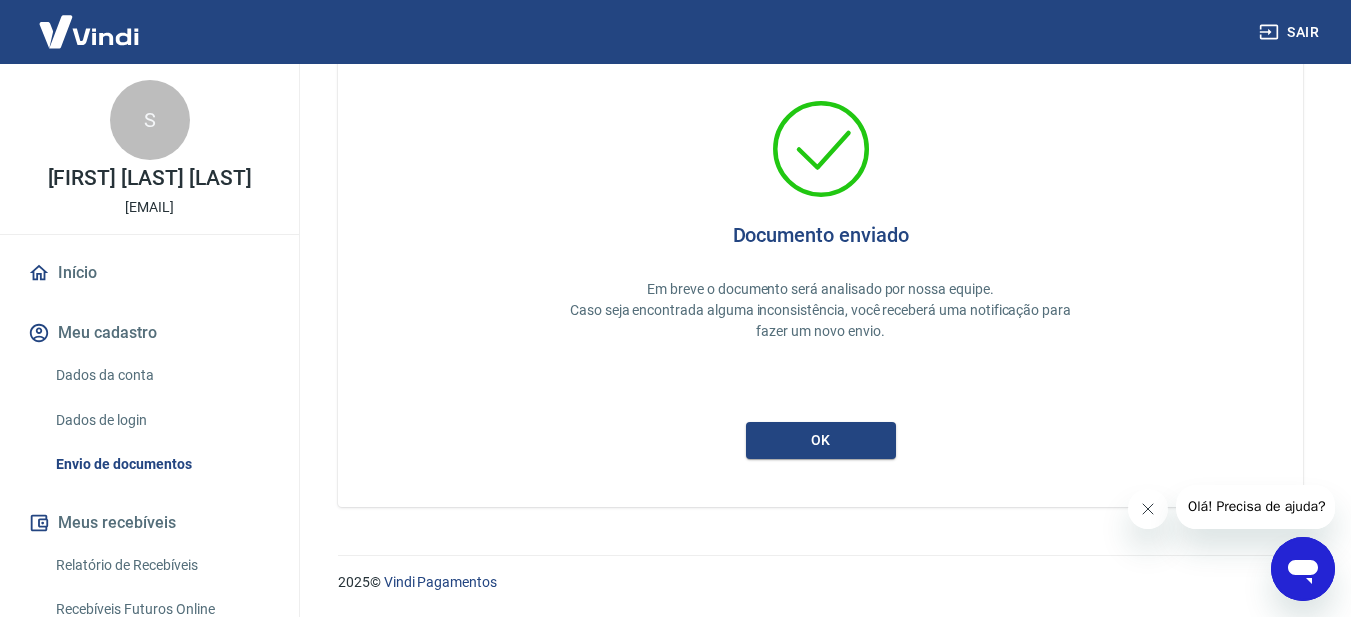 click on "ok" at bounding box center (821, 440) 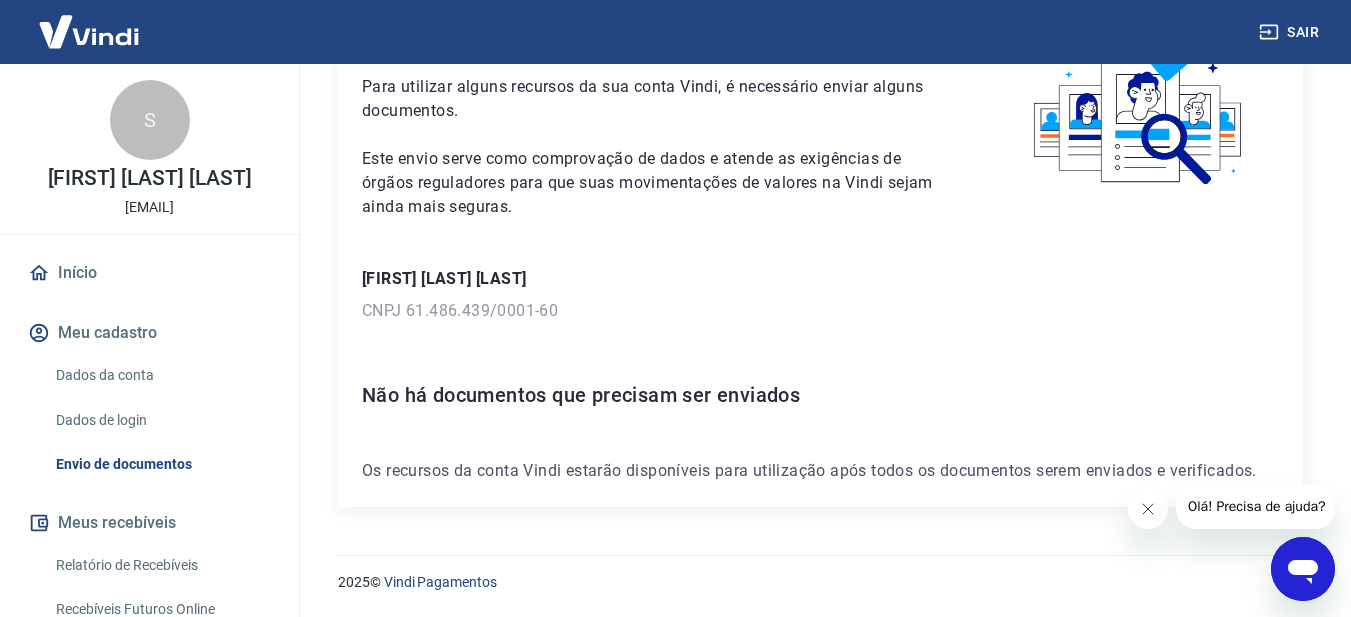 scroll, scrollTop: 0, scrollLeft: 0, axis: both 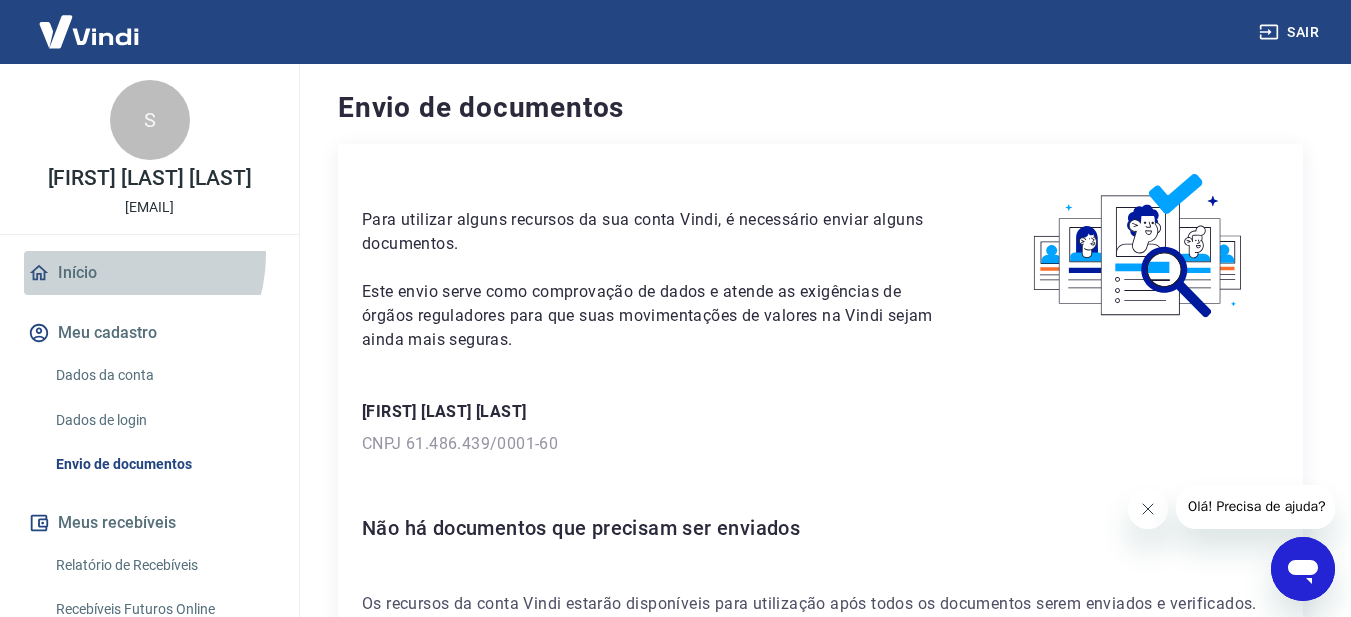 click on "Início" at bounding box center (149, 273) 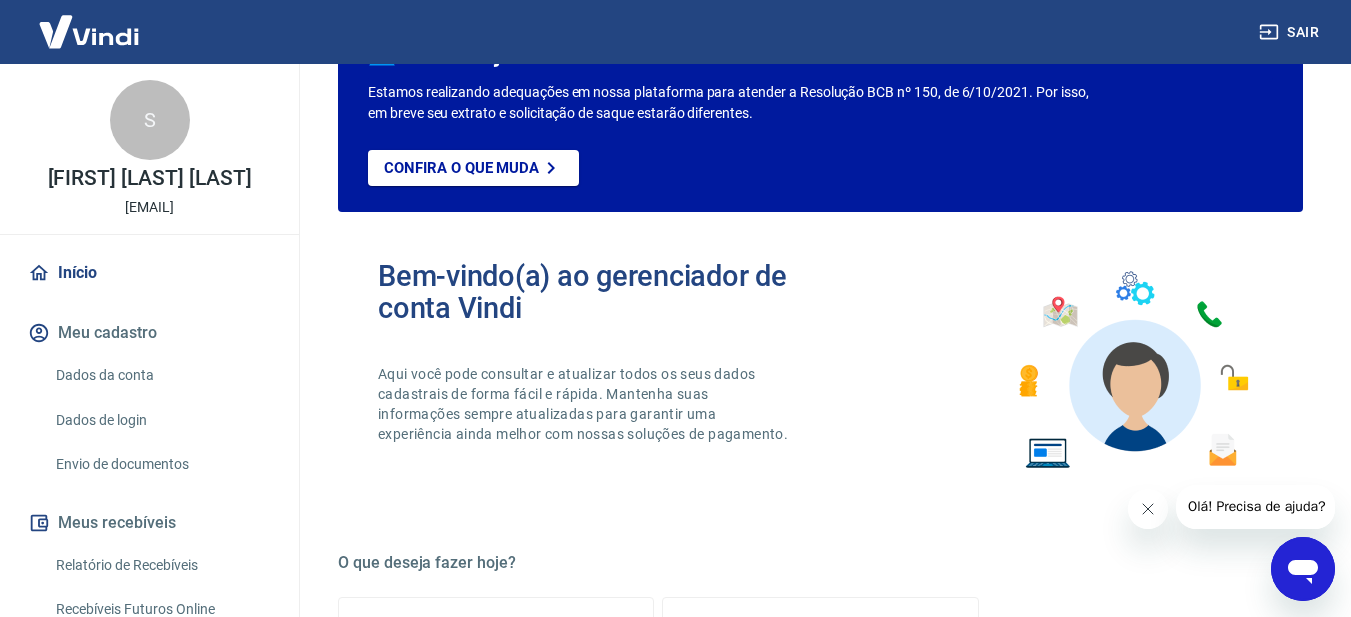 scroll, scrollTop: 0, scrollLeft: 0, axis: both 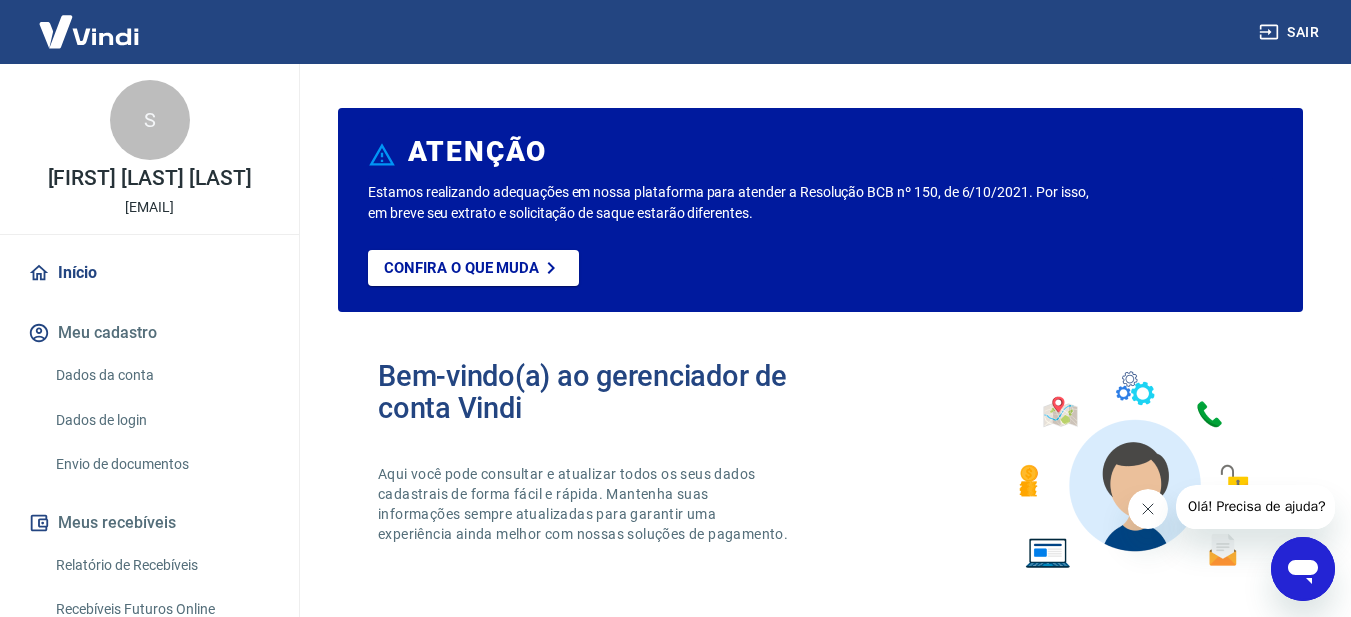click on "Início" at bounding box center (149, 273) 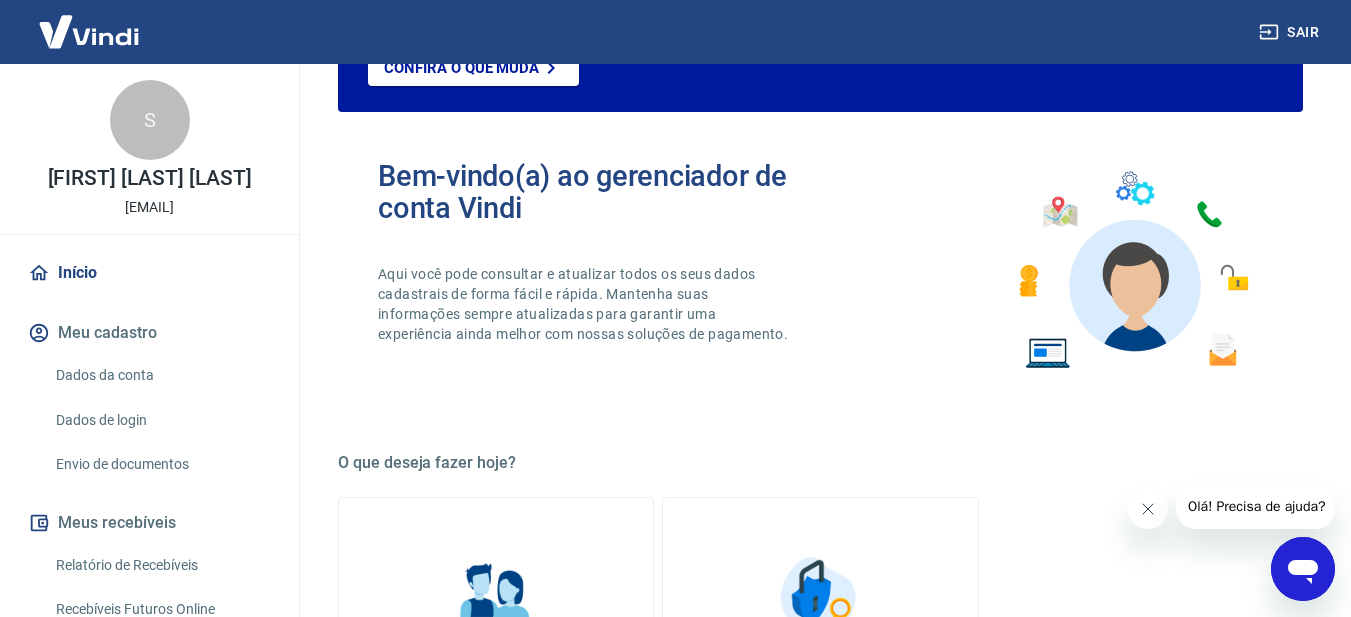 scroll, scrollTop: 0, scrollLeft: 0, axis: both 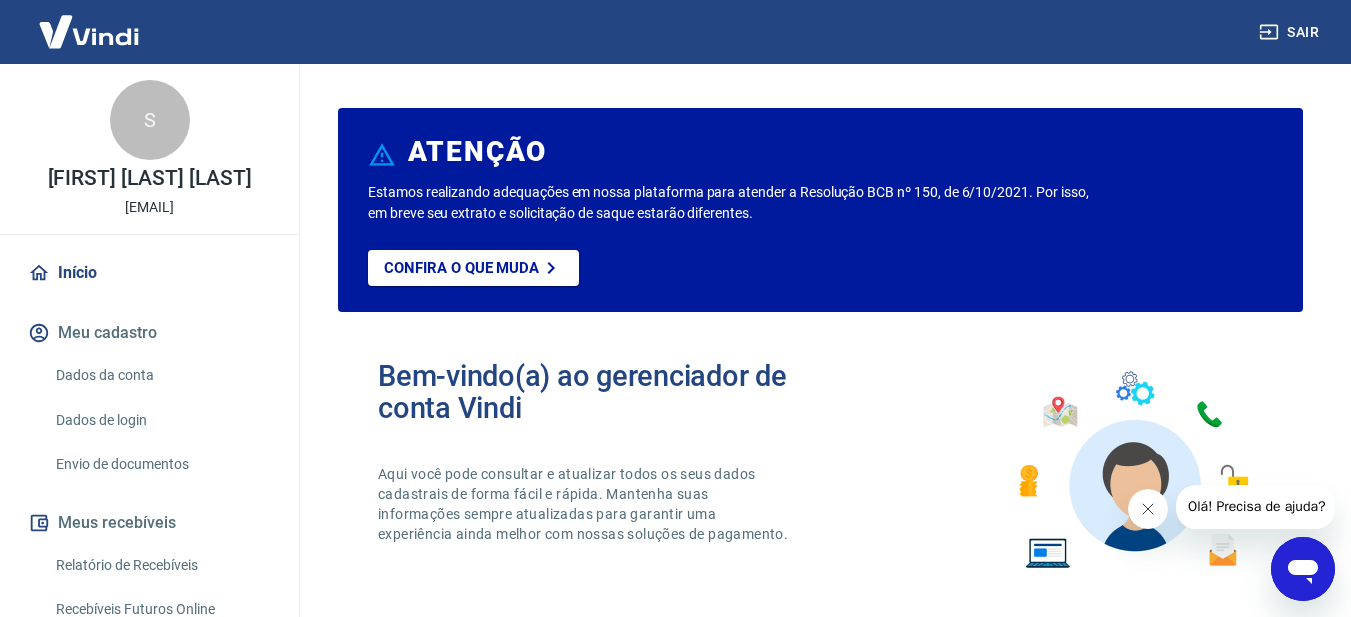 click on "Início" at bounding box center [149, 273] 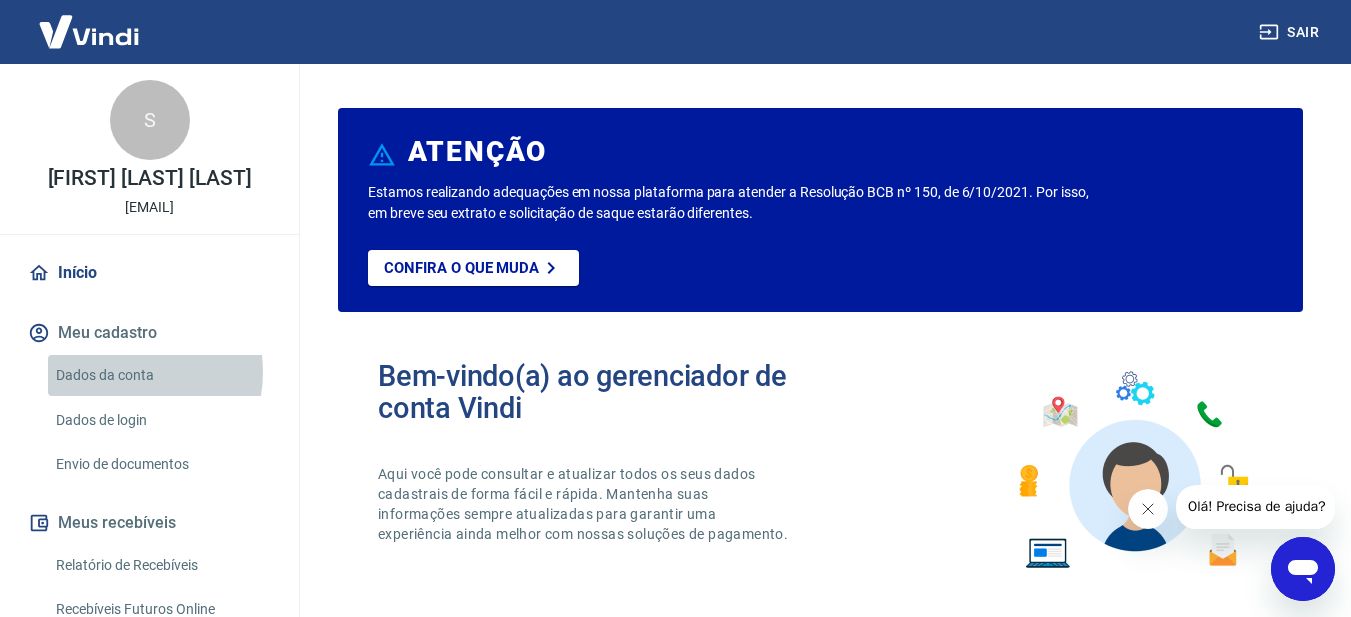 click on "Dados da conta" at bounding box center [161, 375] 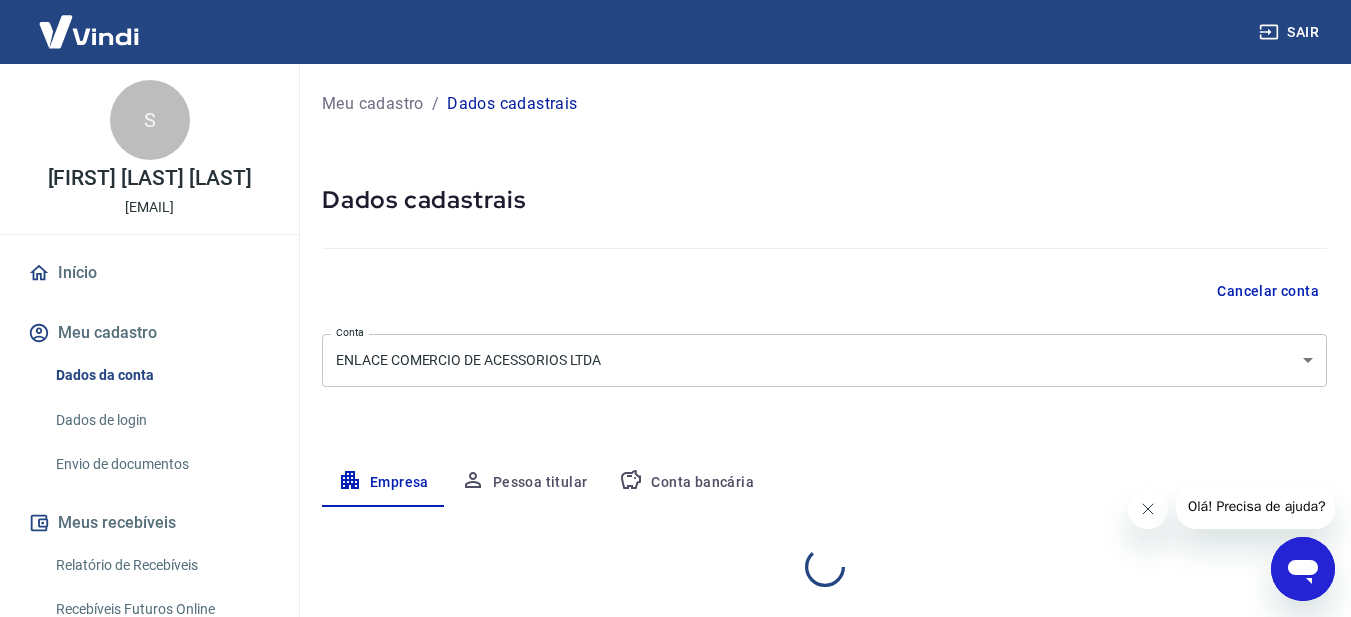 select on "ES" 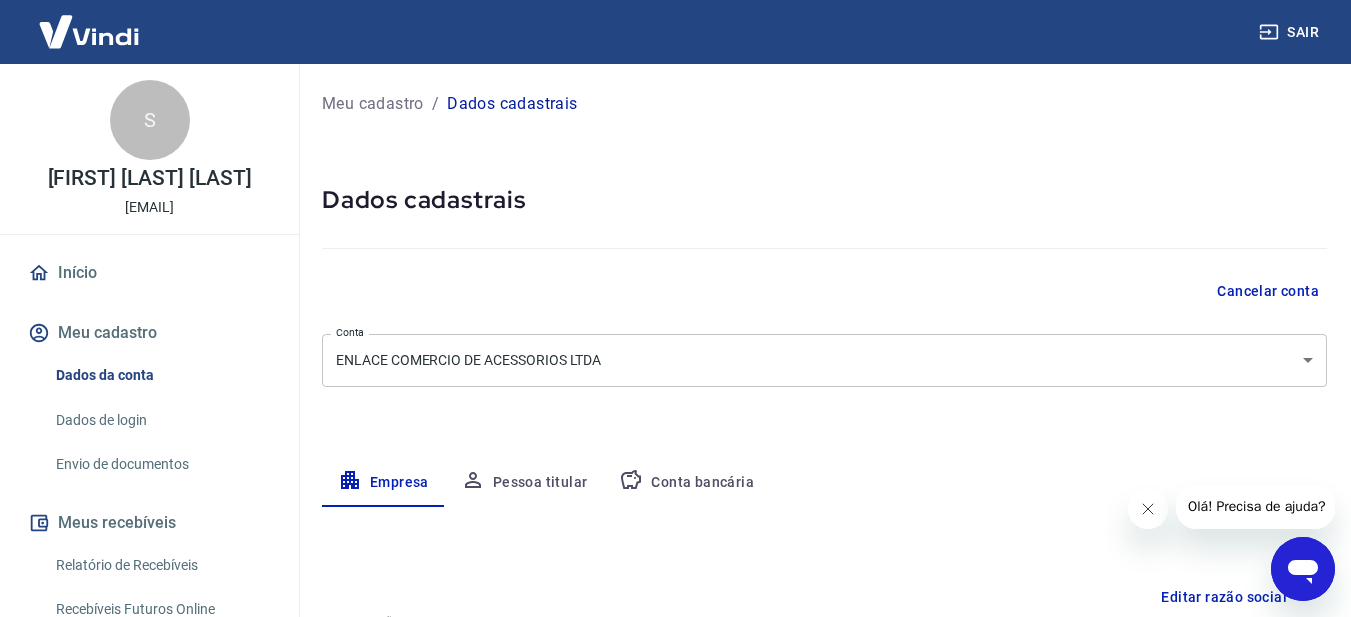scroll, scrollTop: 300, scrollLeft: 0, axis: vertical 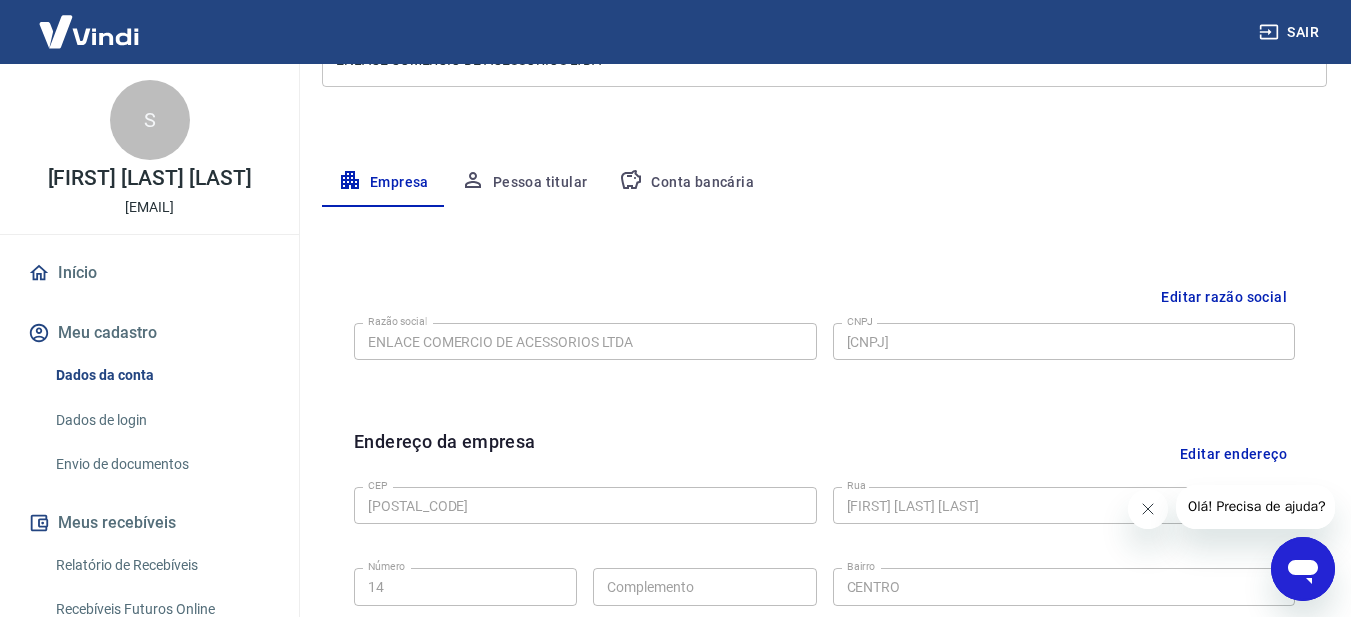 click on "Pessoa titular" at bounding box center (524, 183) 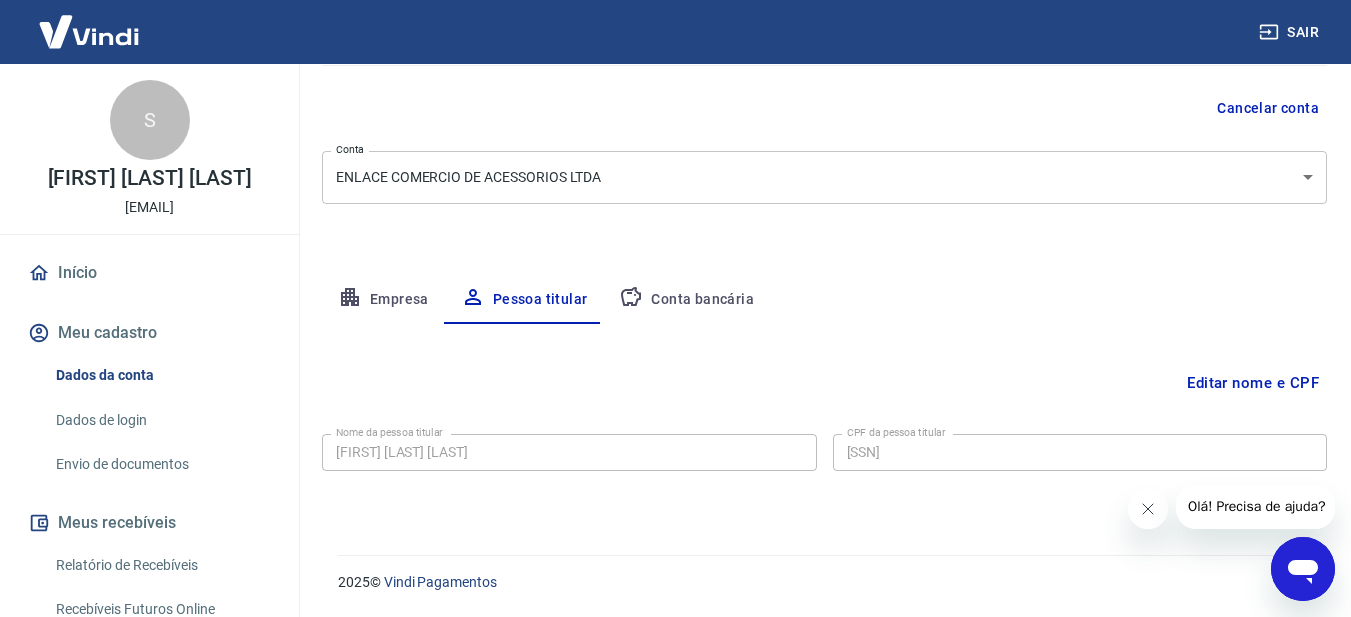 click on "Conta bancária" at bounding box center (686, 300) 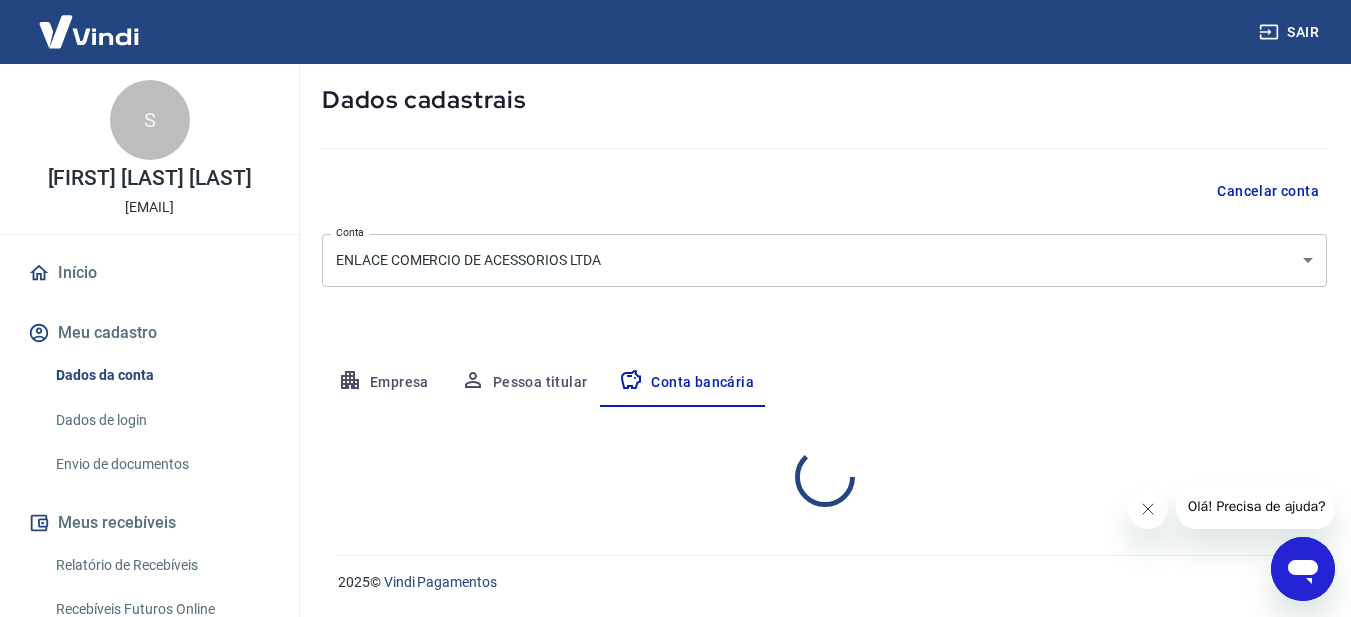 select on "1" 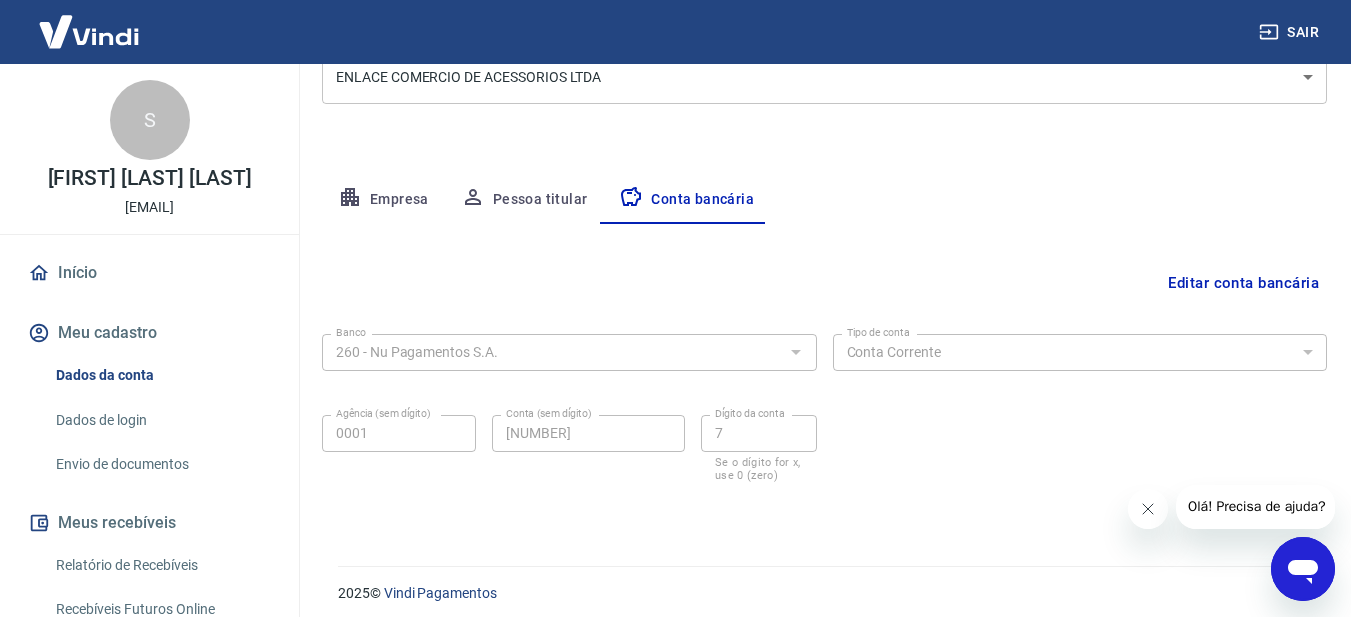 scroll, scrollTop: 294, scrollLeft: 0, axis: vertical 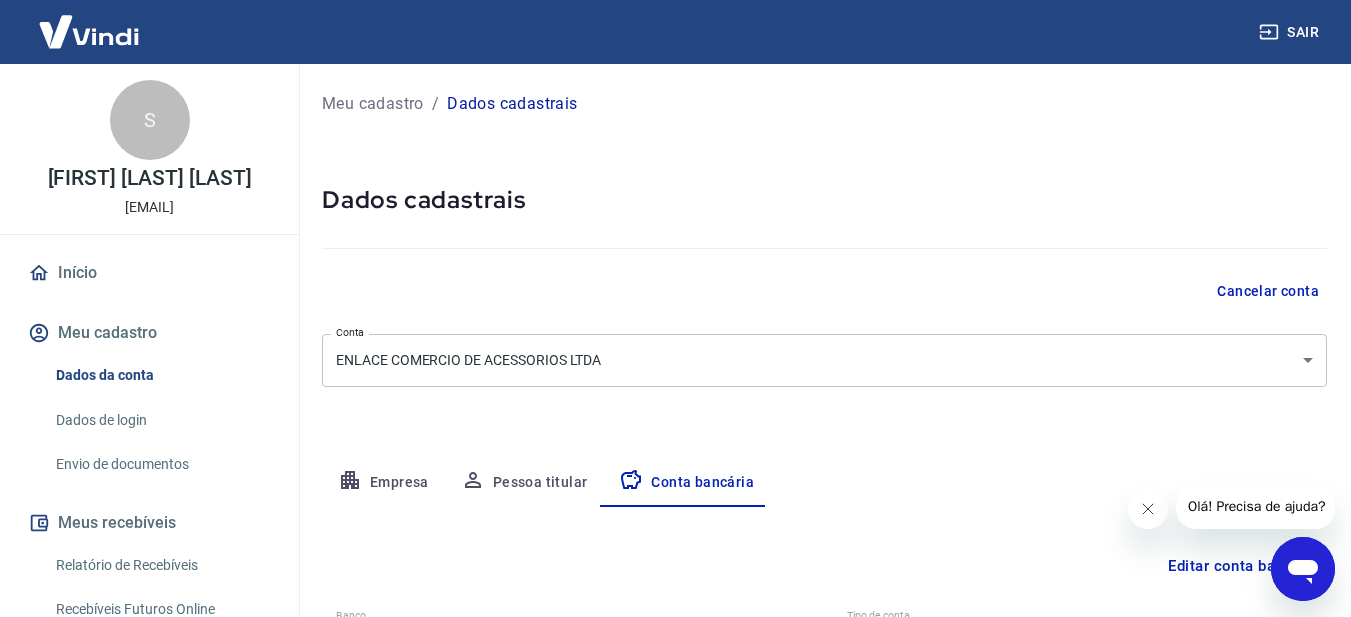 click on "Início" at bounding box center [149, 273] 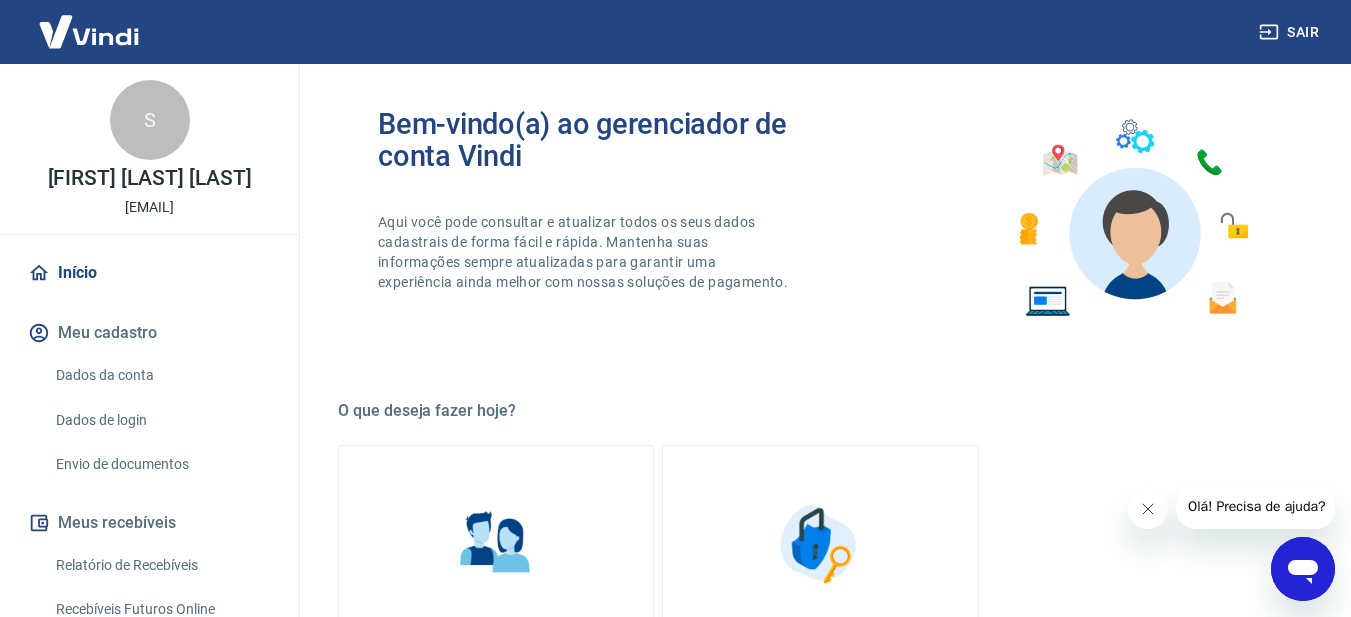 scroll, scrollTop: 0, scrollLeft: 0, axis: both 